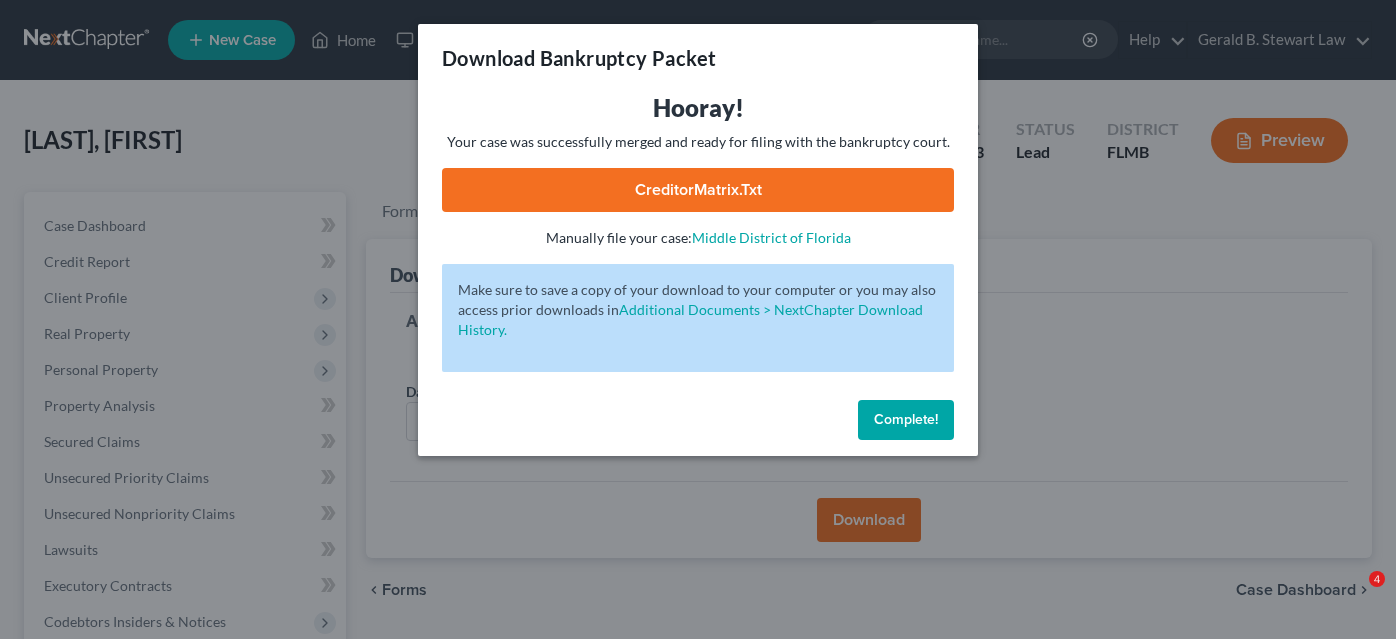 scroll, scrollTop: 185, scrollLeft: 0, axis: vertical 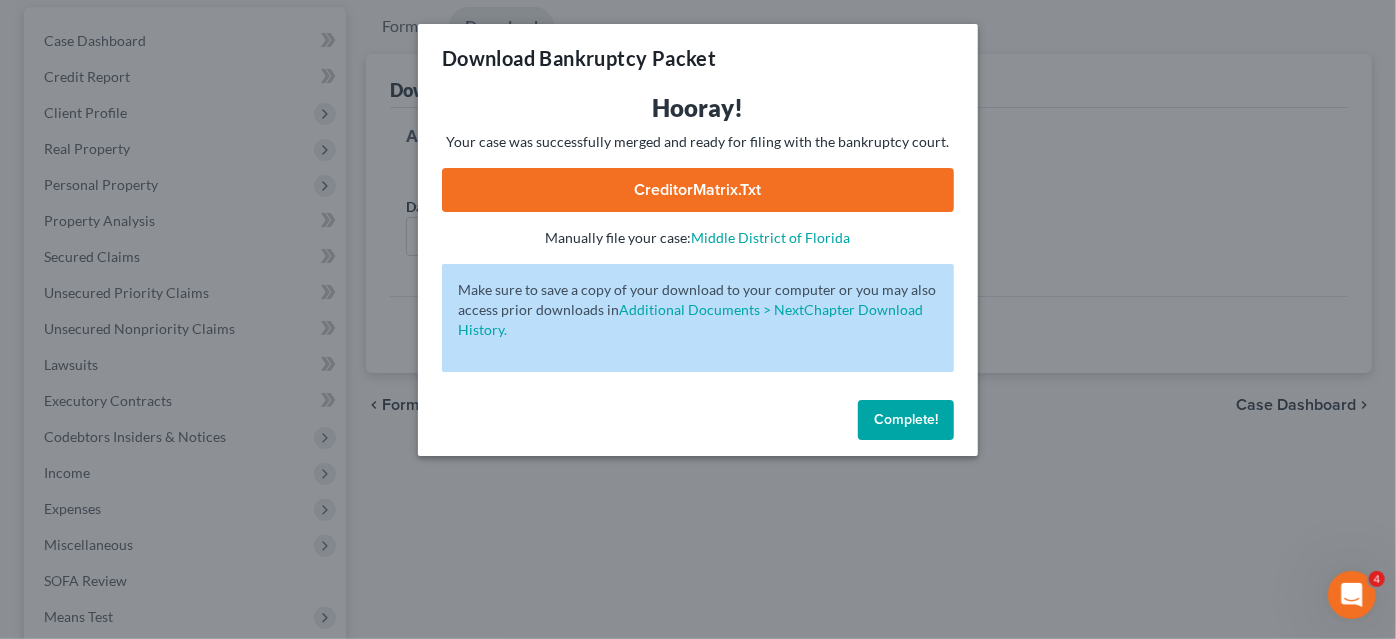 click on "Complete!" at bounding box center [906, 419] 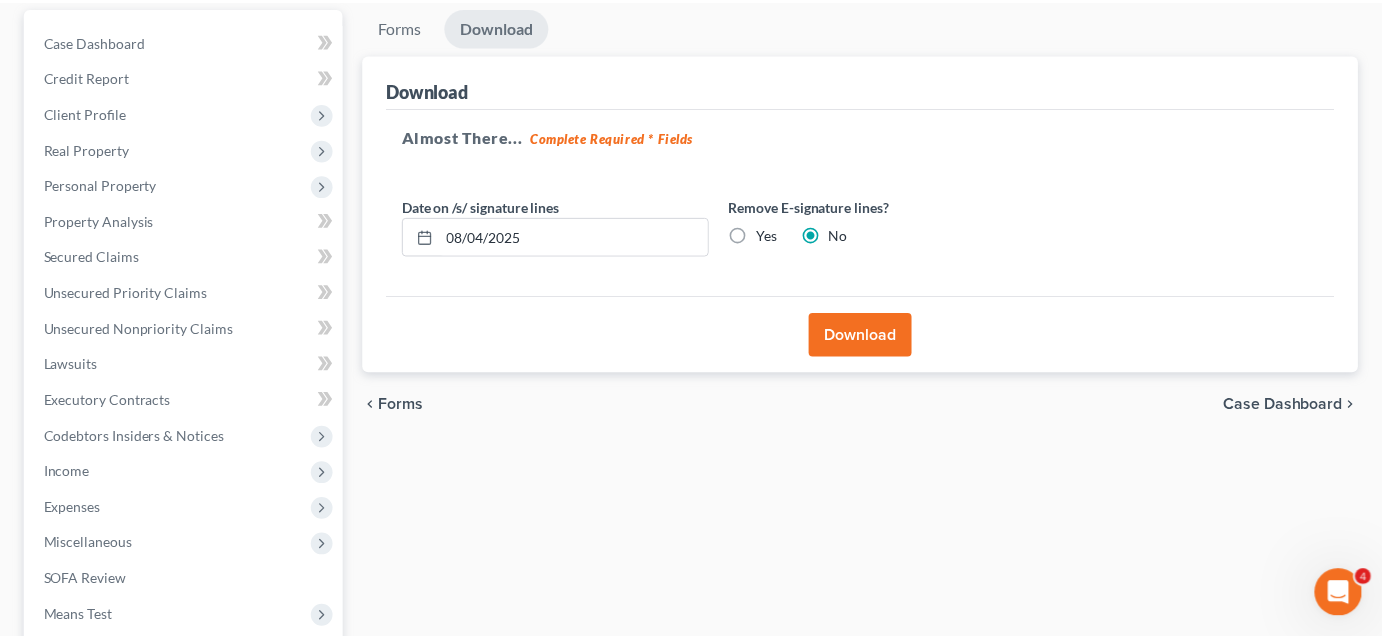 scroll, scrollTop: 3, scrollLeft: 0, axis: vertical 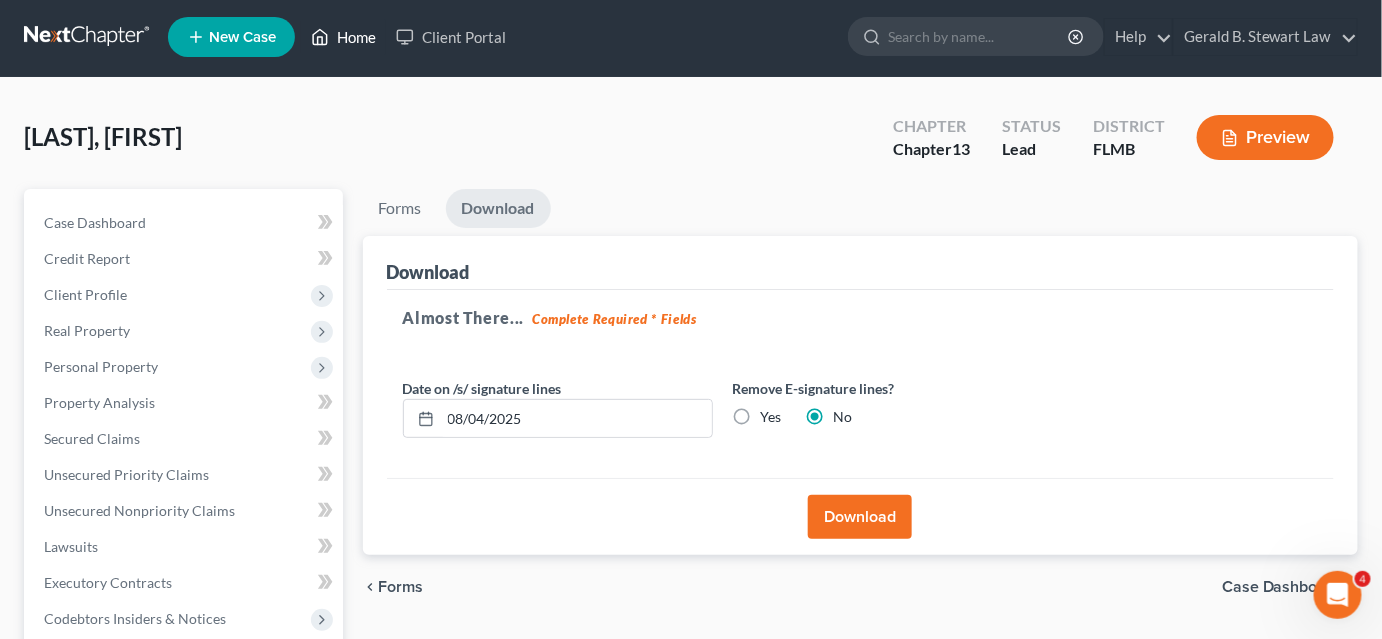 click on "Home" at bounding box center (343, 37) 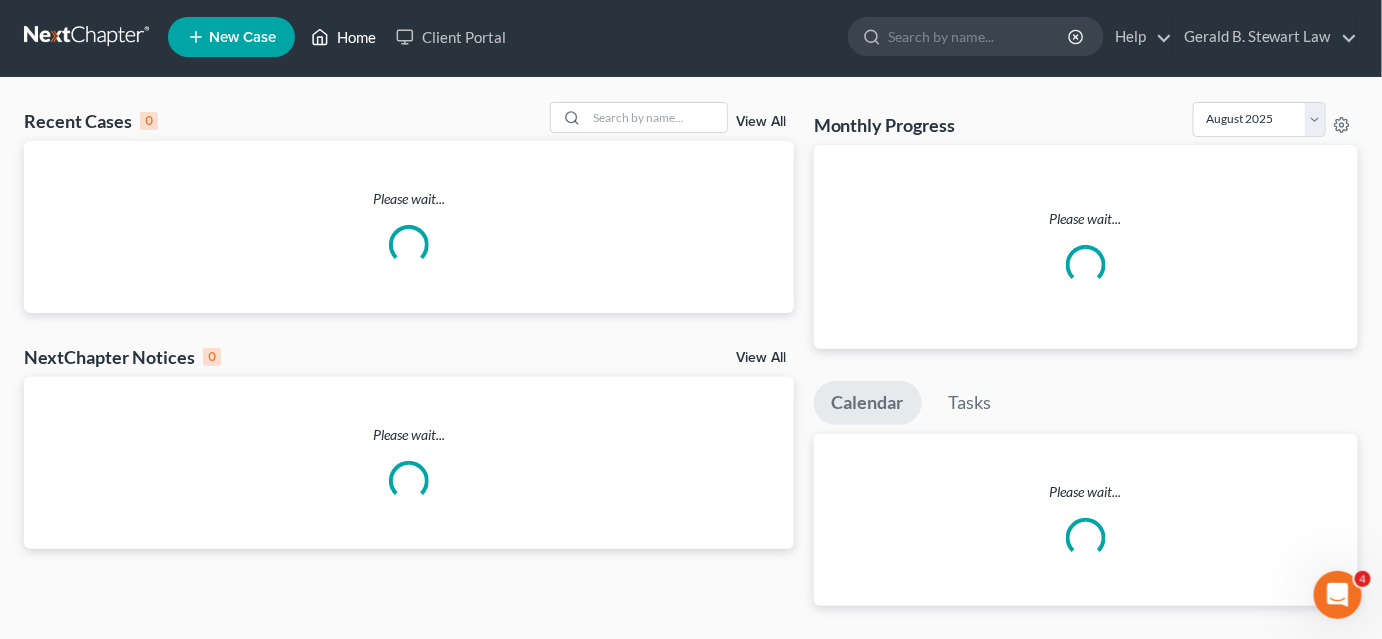 scroll, scrollTop: 0, scrollLeft: 0, axis: both 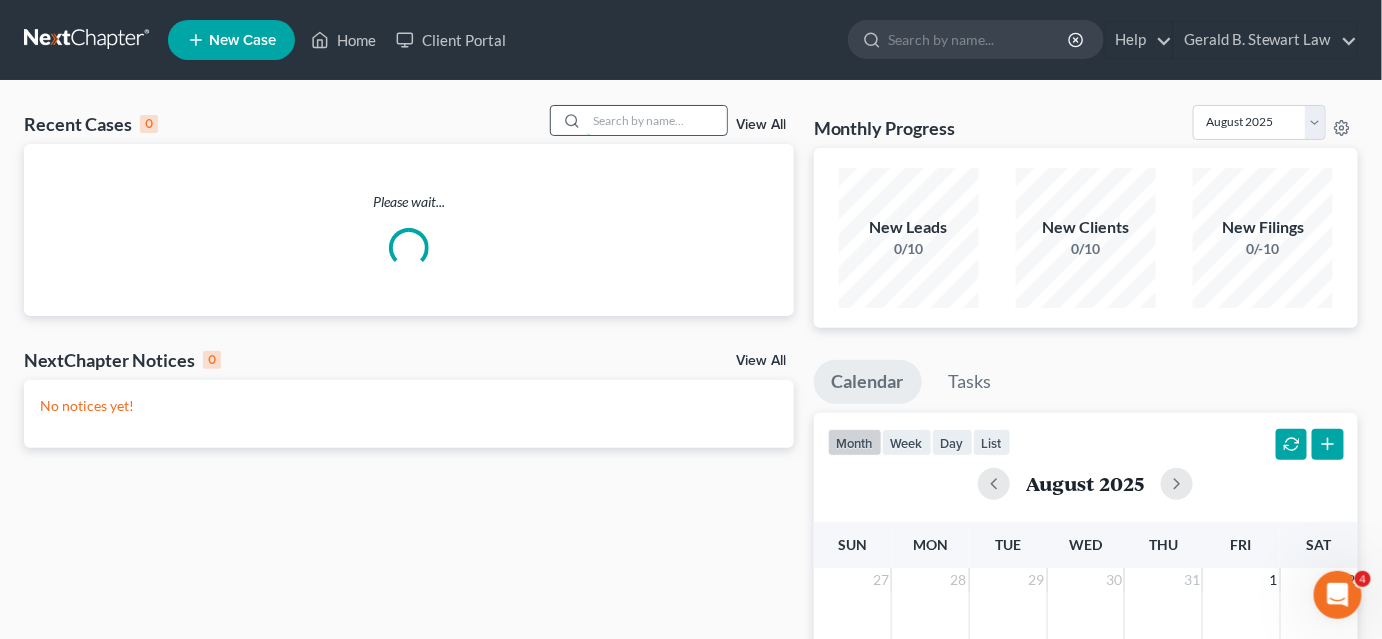 click at bounding box center (657, 120) 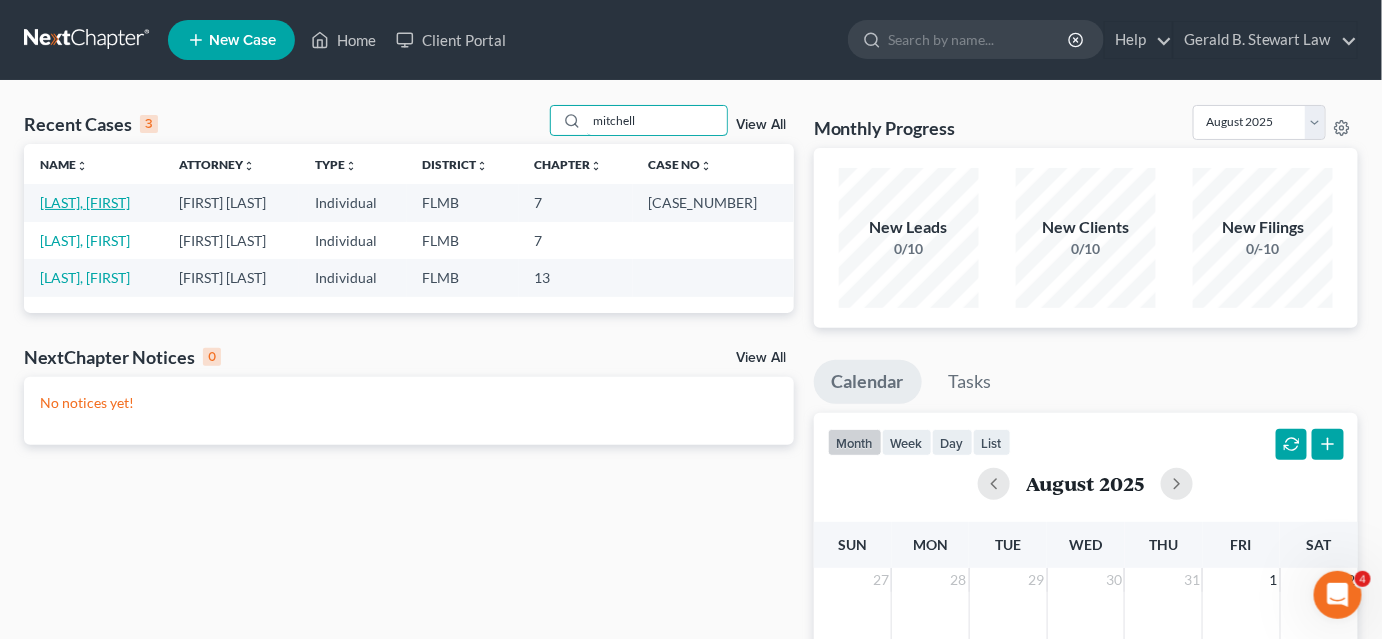 type on "mitchell" 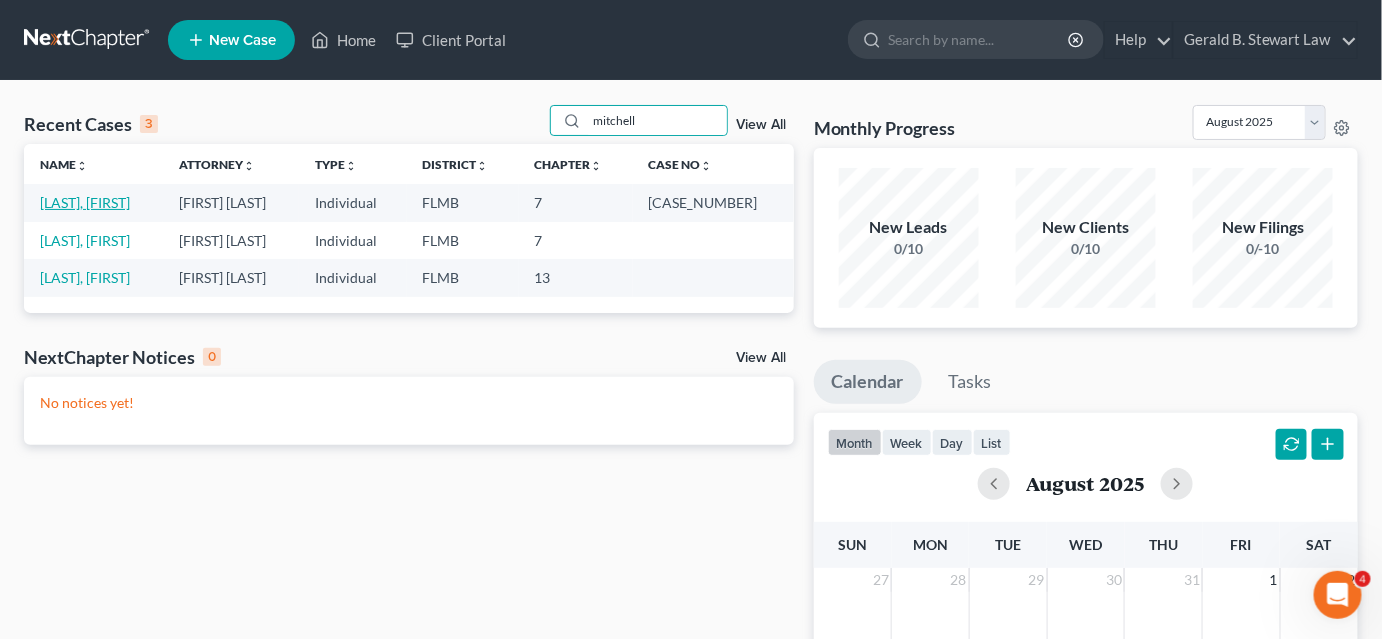 click on "[LAST], [FIRST]" at bounding box center (85, 202) 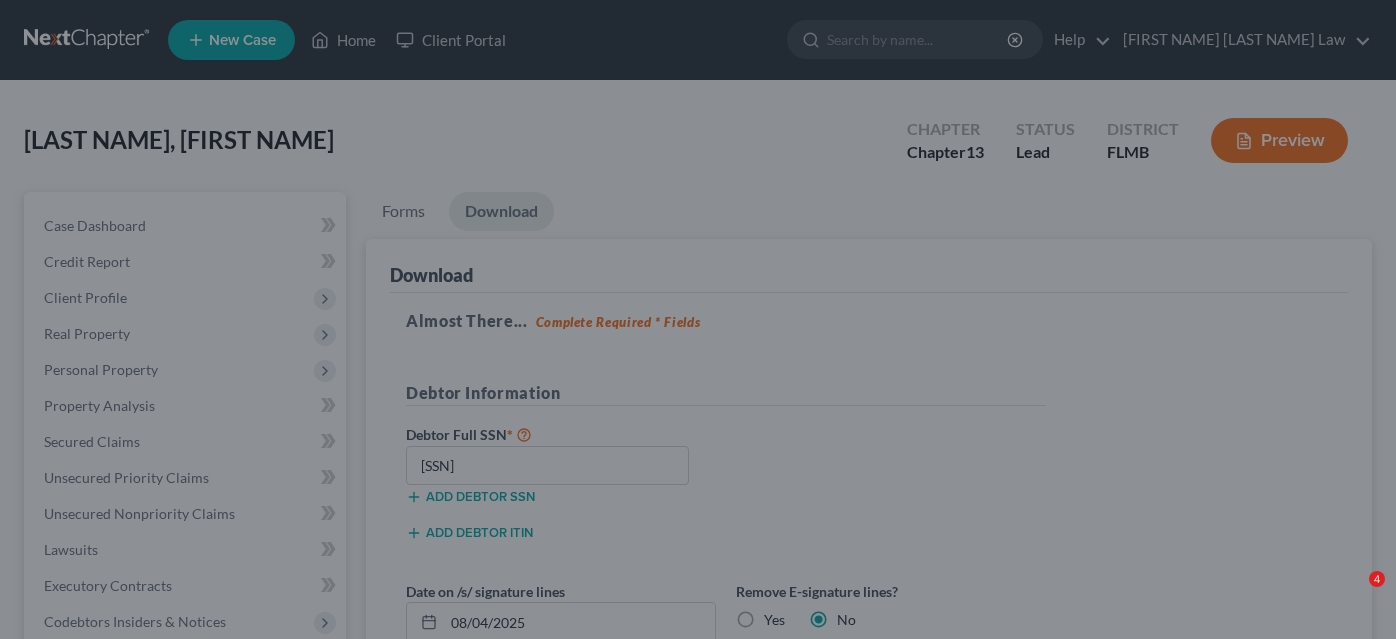 scroll, scrollTop: 185, scrollLeft: 0, axis: vertical 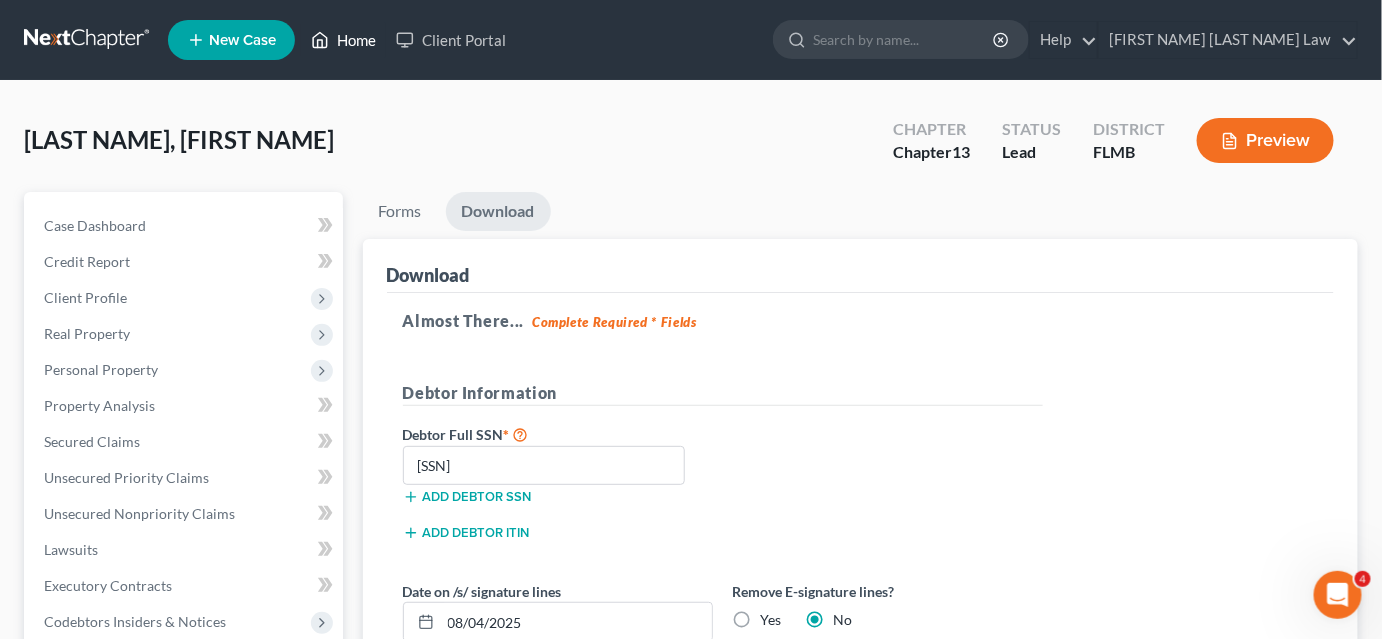 click on "Home" at bounding box center (343, 40) 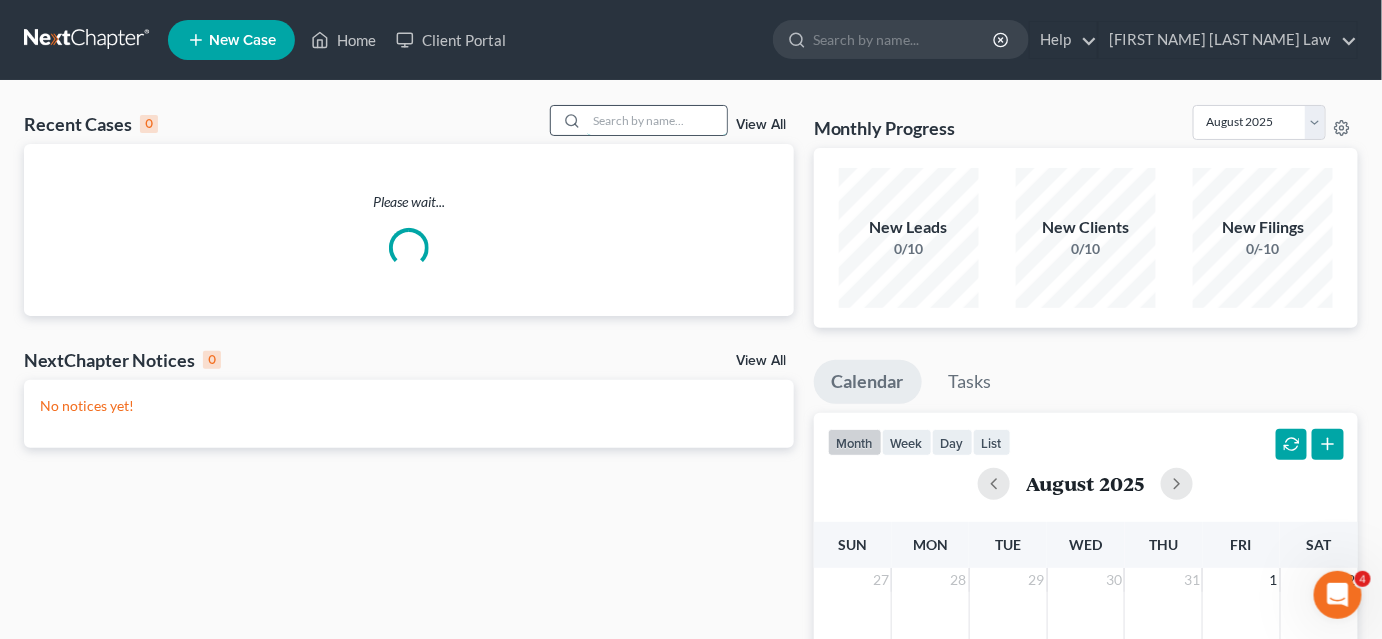 click at bounding box center [657, 120] 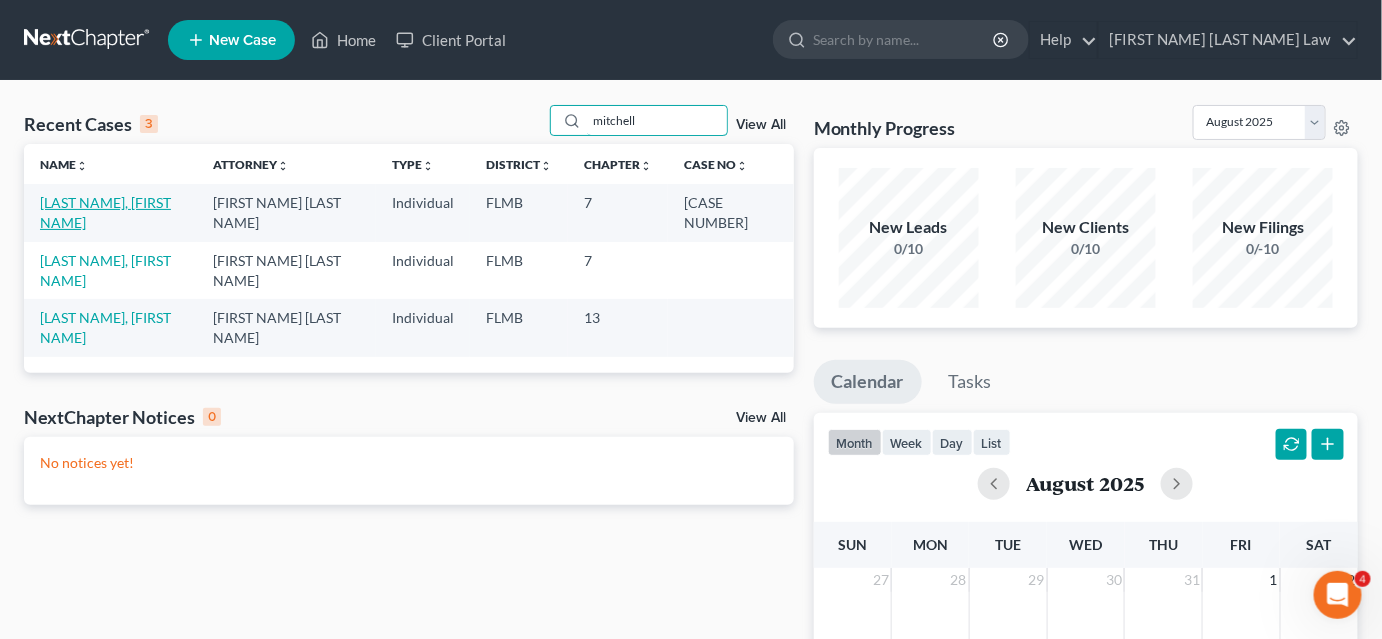 type on "mitchell" 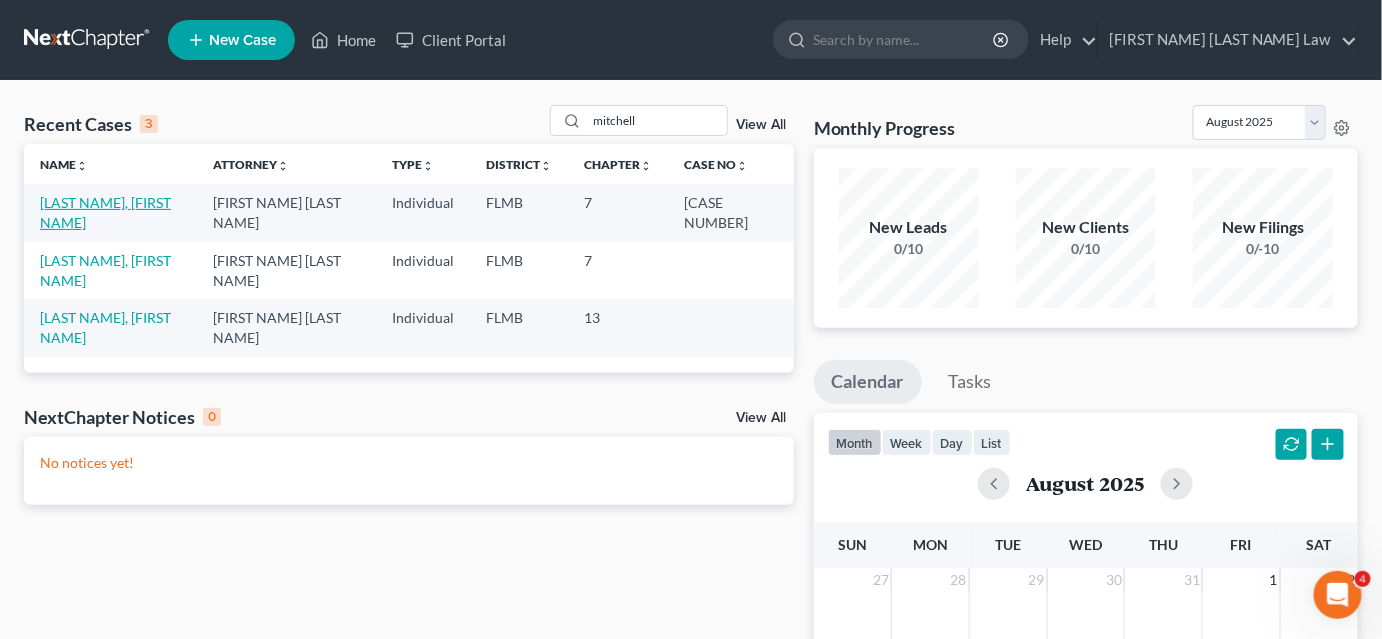 click on "[LAST NAME], [FIRST NAME]" at bounding box center (105, 212) 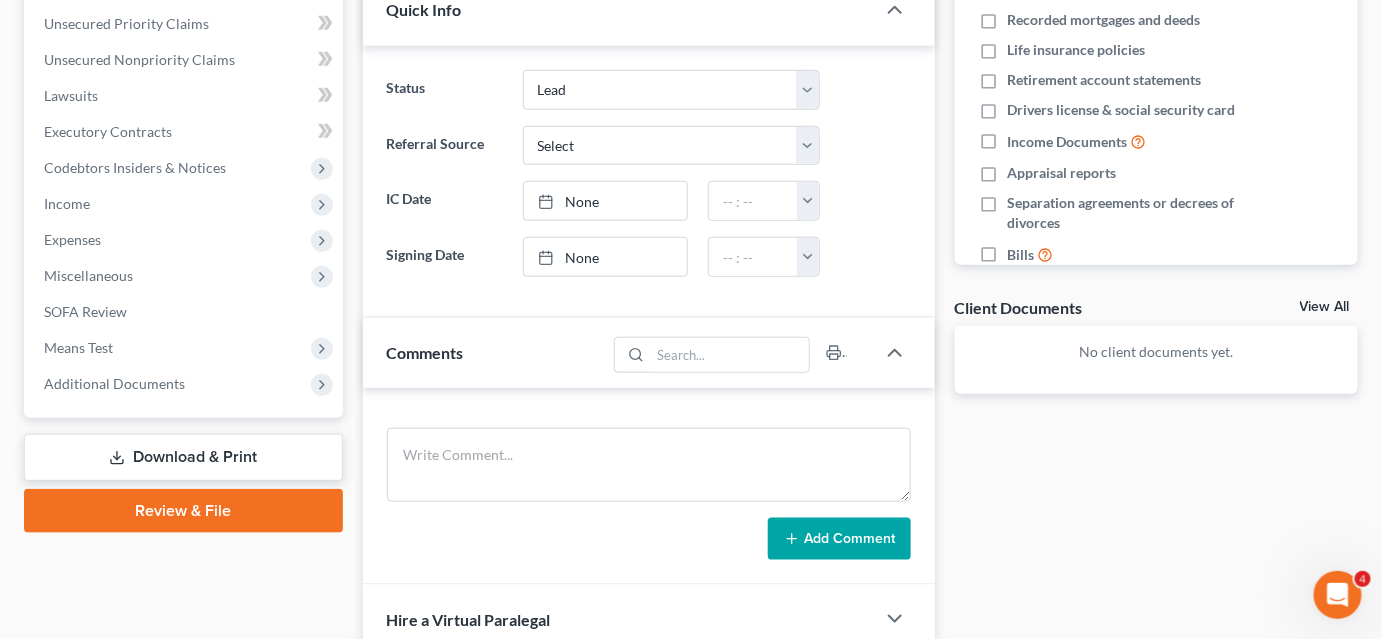 scroll, scrollTop: 545, scrollLeft: 0, axis: vertical 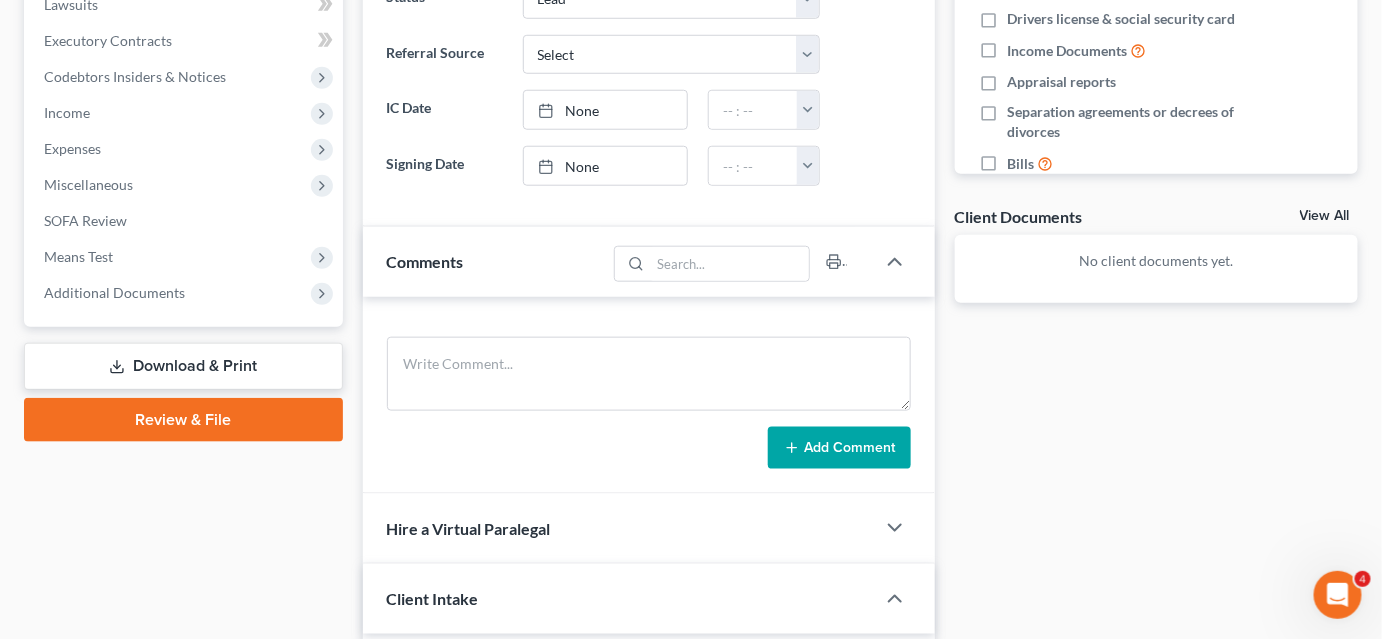 click on "Download & Print" at bounding box center (183, 366) 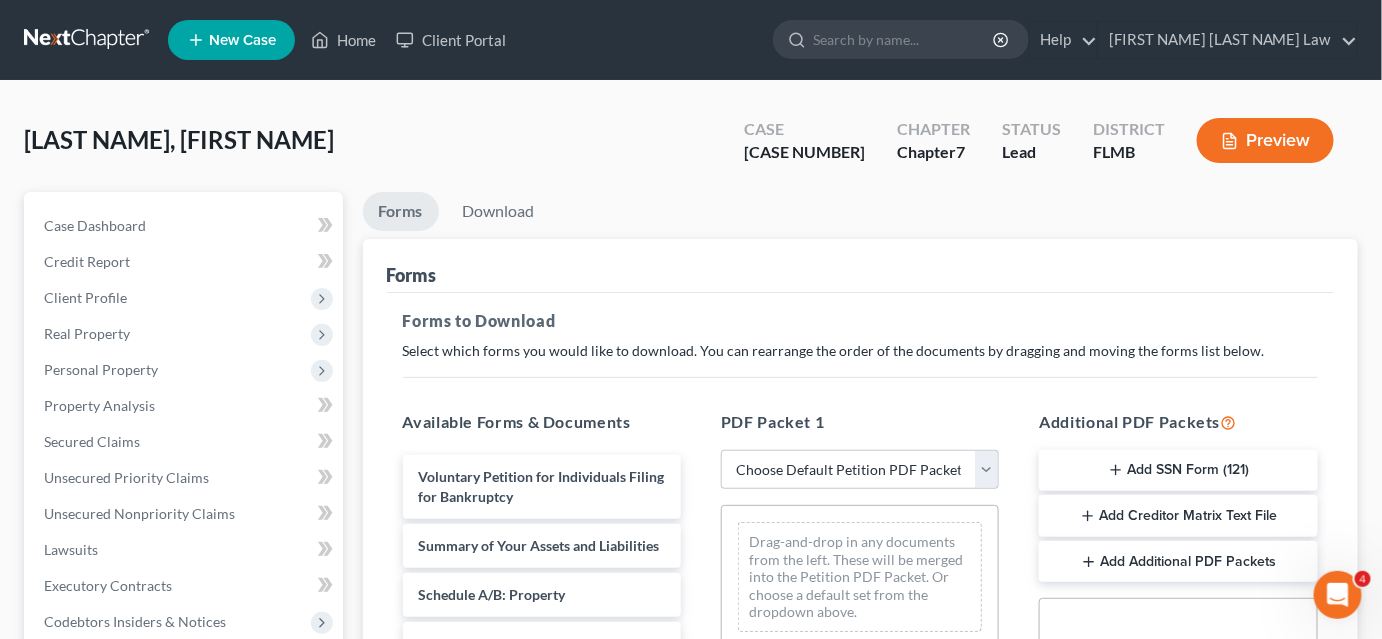 scroll, scrollTop: 272, scrollLeft: 0, axis: vertical 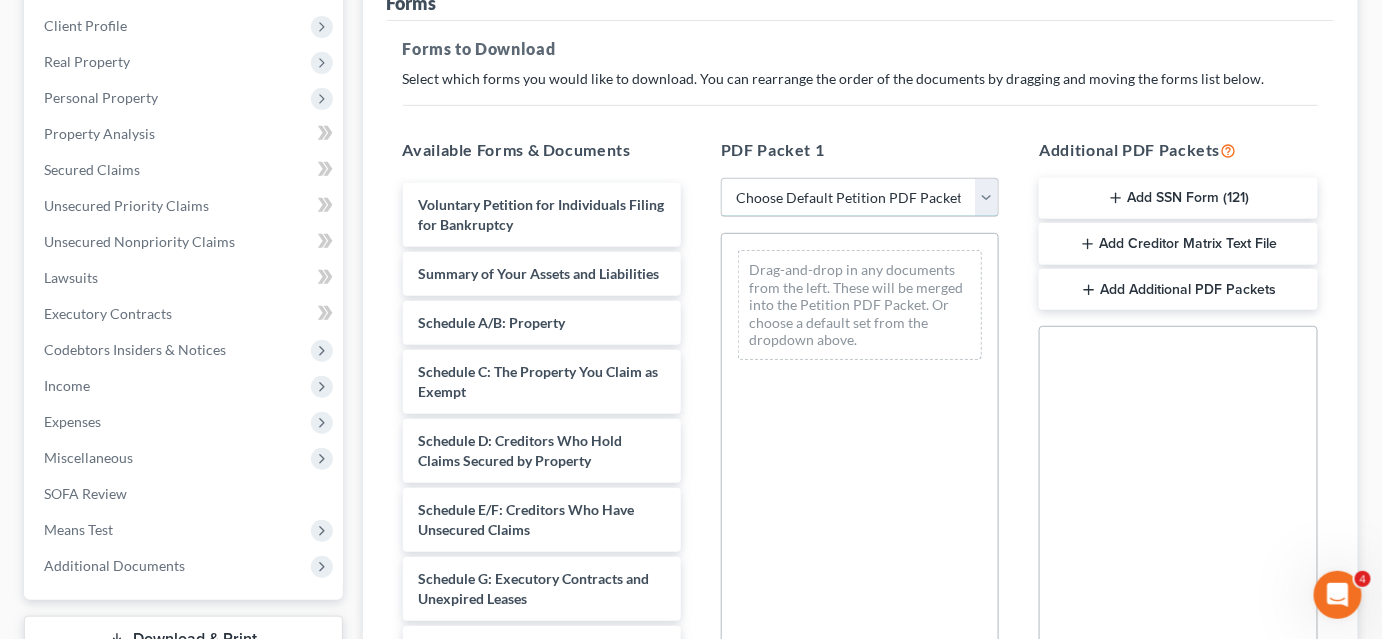 click on "Choose Default Petition PDF Packet Complete Bankruptcy Petition (all forms and schedules) Emergency Filing Forms (Petition and Creditor List Only) Amended Forms Signature Pages Only" at bounding box center [860, 198] 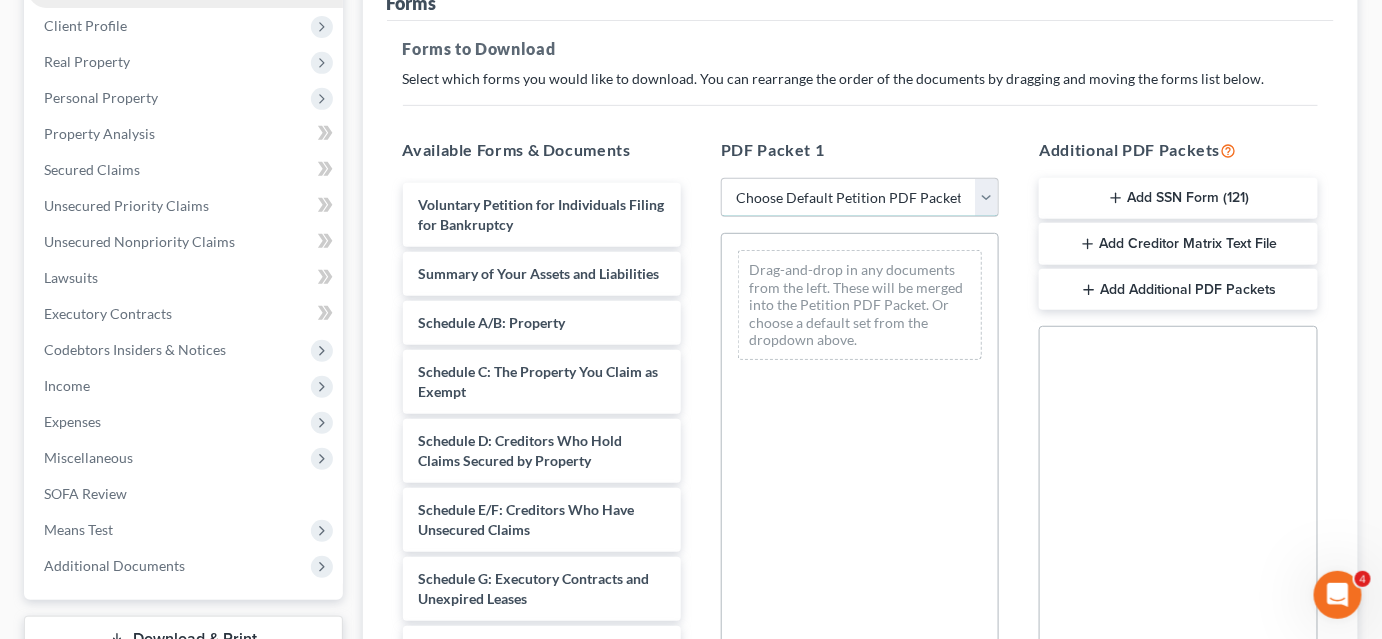 scroll, scrollTop: 0, scrollLeft: 0, axis: both 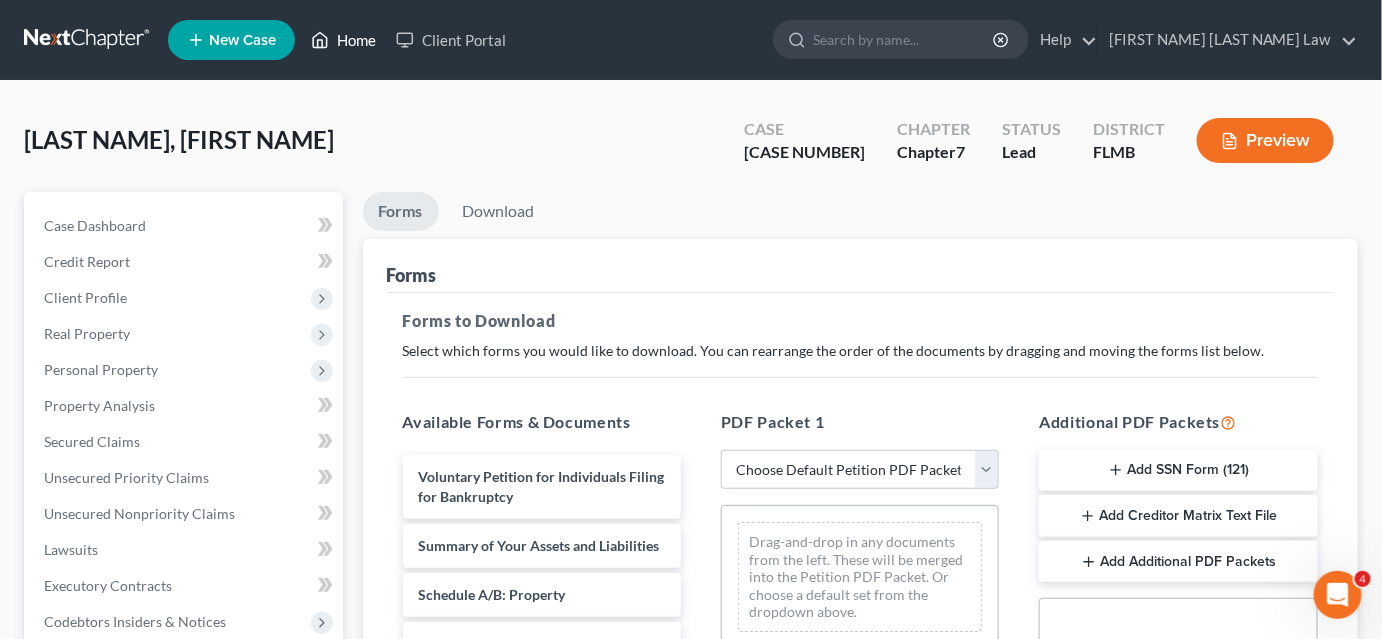 click on "Home" at bounding box center [343, 40] 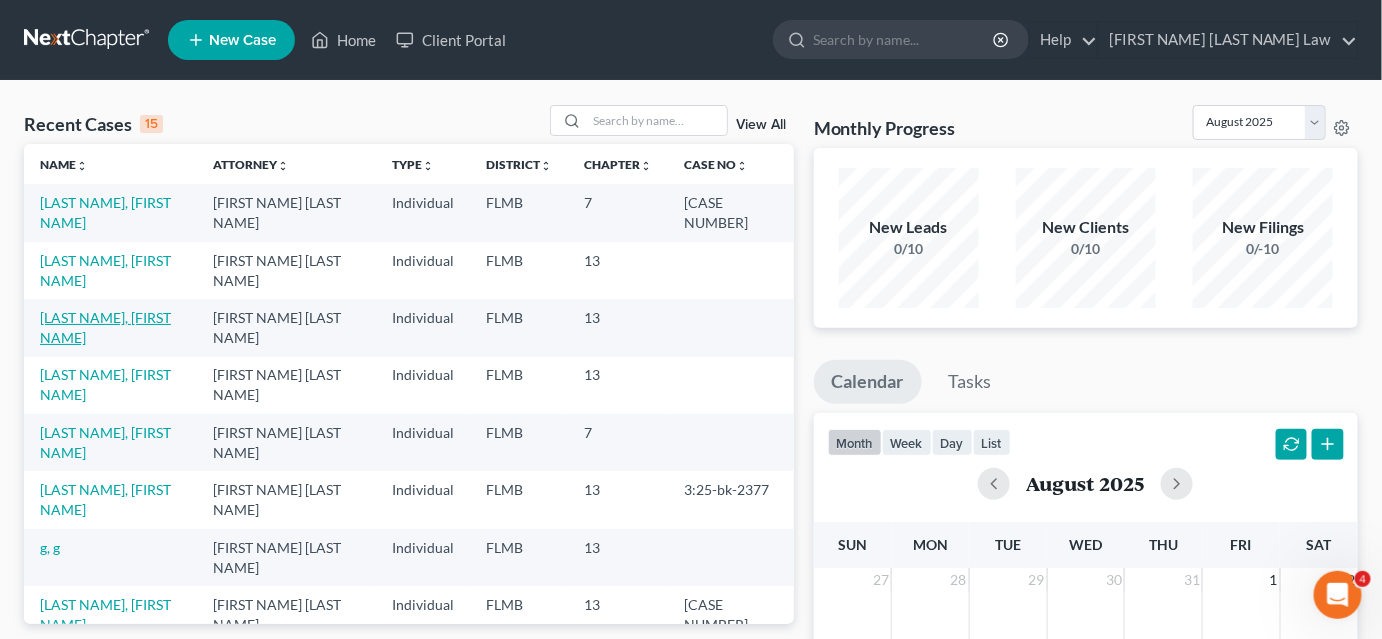 click on "[LAST NAME], [FIRST NAME]" at bounding box center [105, 327] 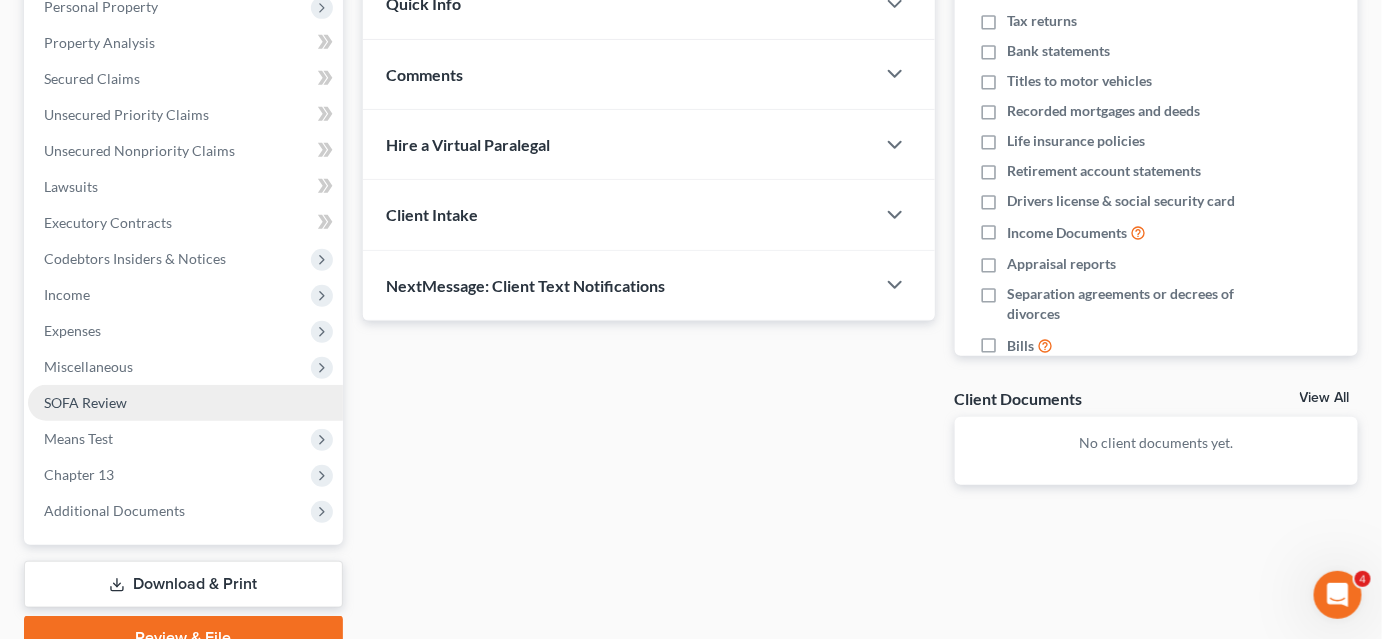 scroll, scrollTop: 272, scrollLeft: 0, axis: vertical 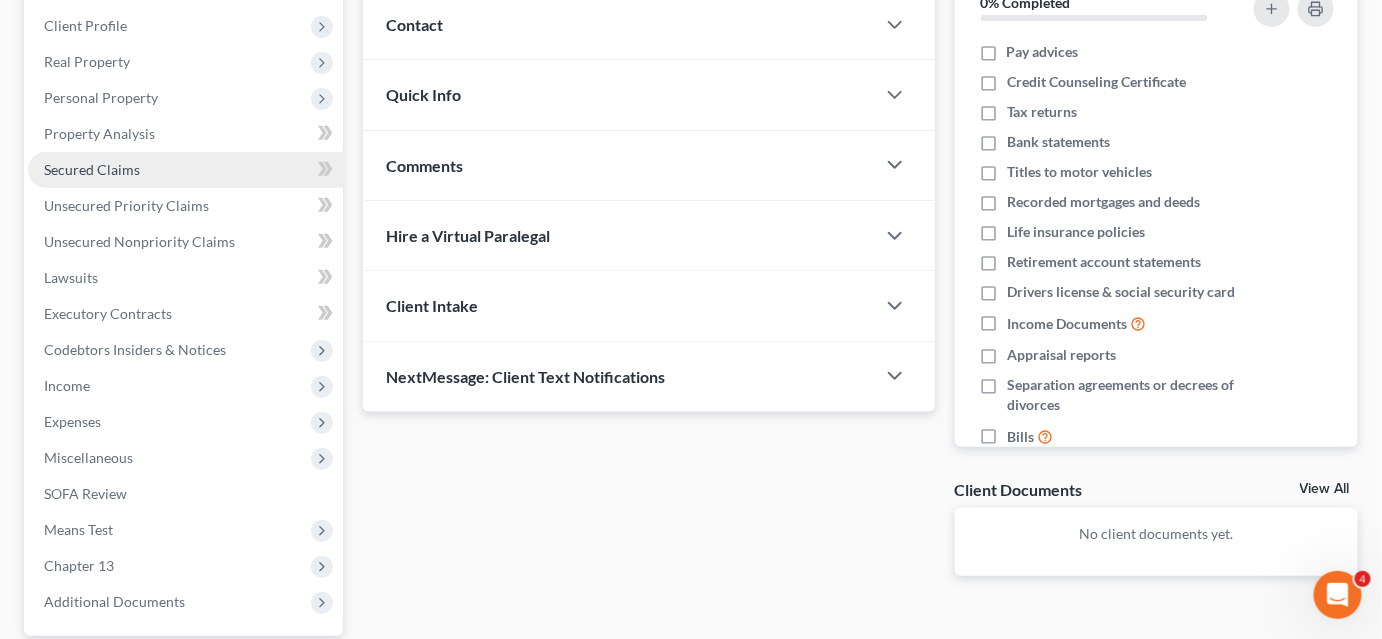 click on "Secured Claims" at bounding box center [185, 170] 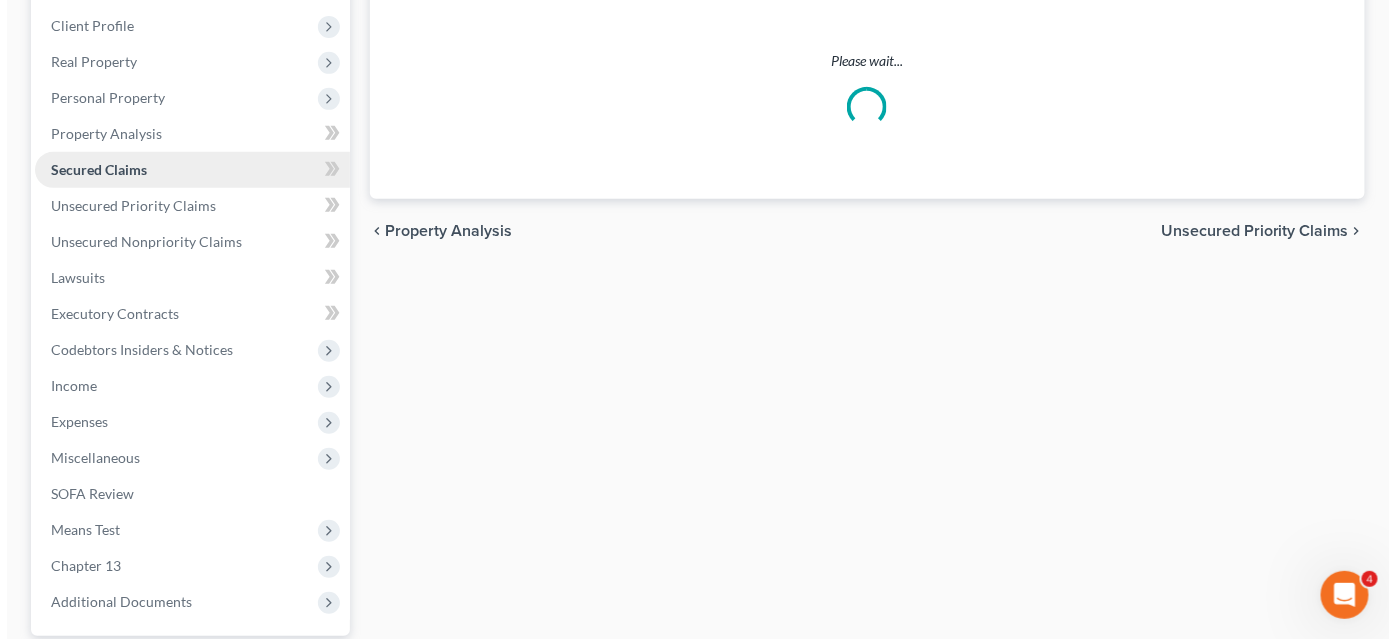 scroll, scrollTop: 0, scrollLeft: 0, axis: both 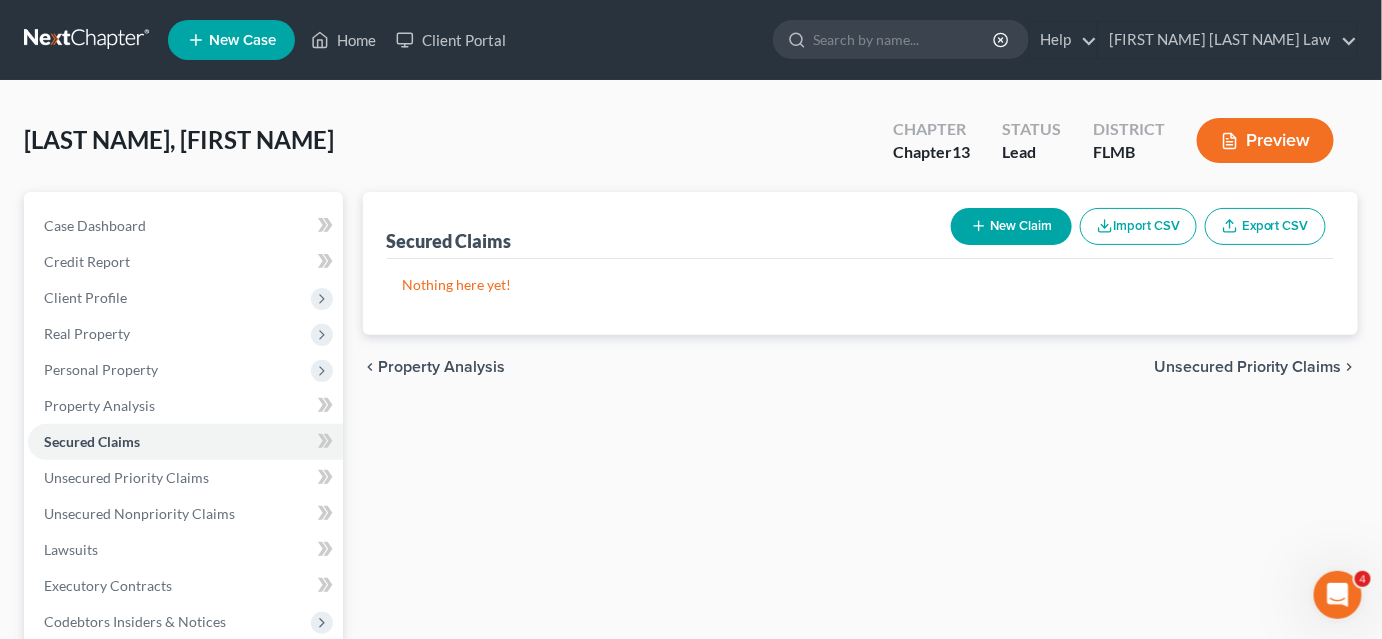 click 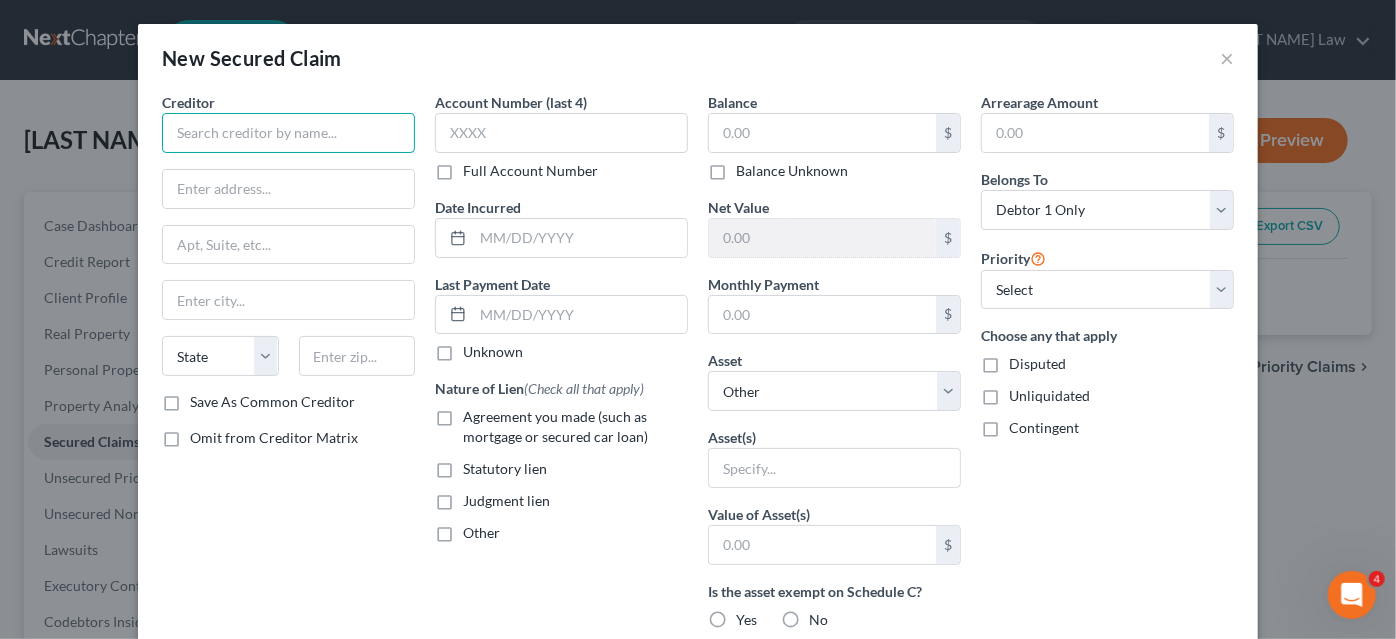 click at bounding box center [288, 133] 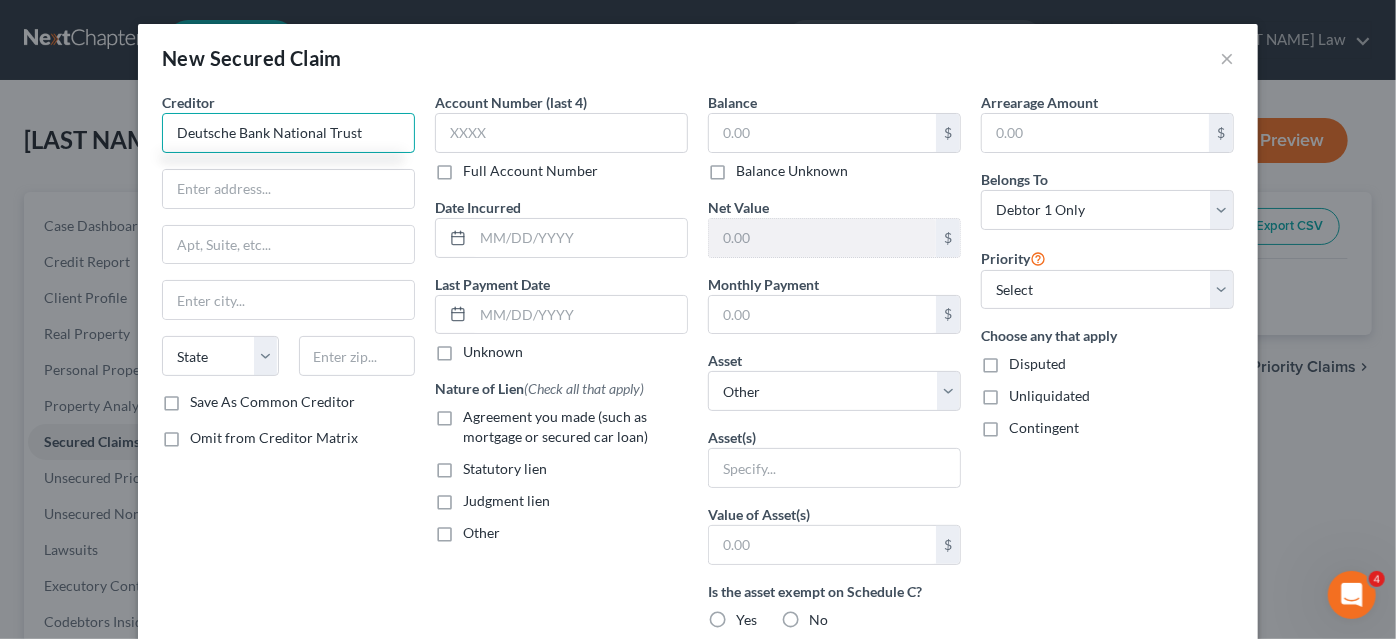 type on "Deutsche Bank National Trust" 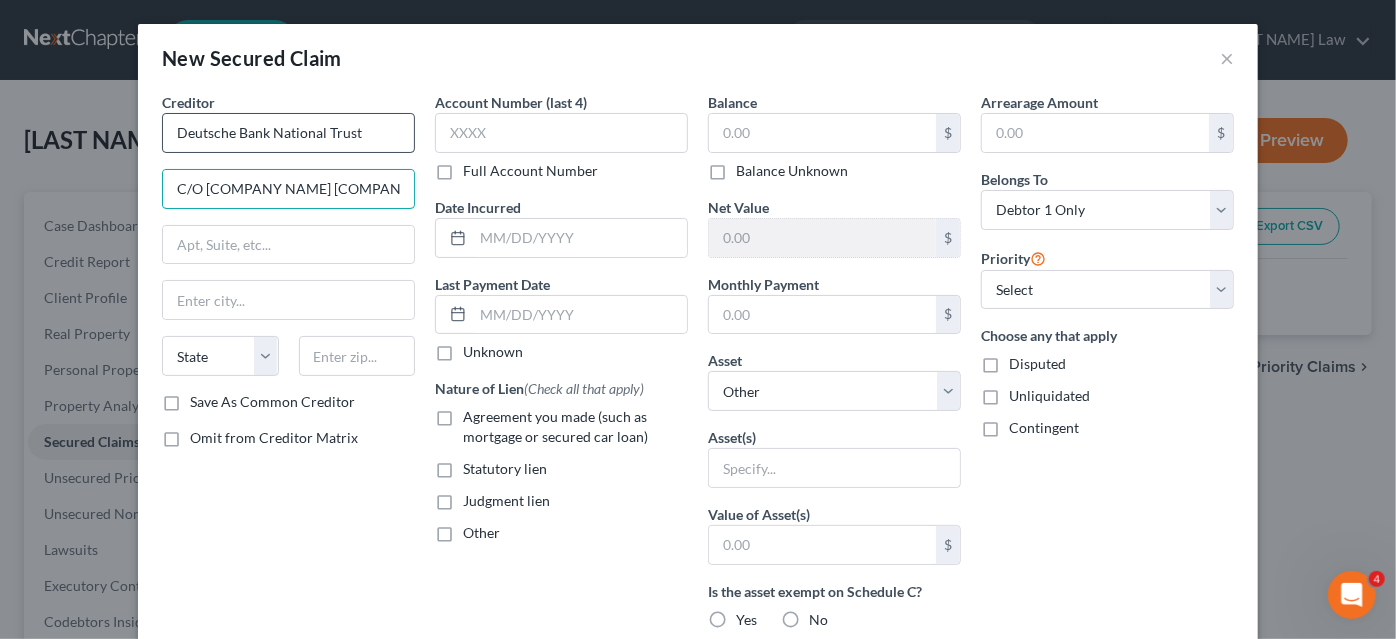 type on "C/O [COMPANY NAME] [COMPANY NAME]" 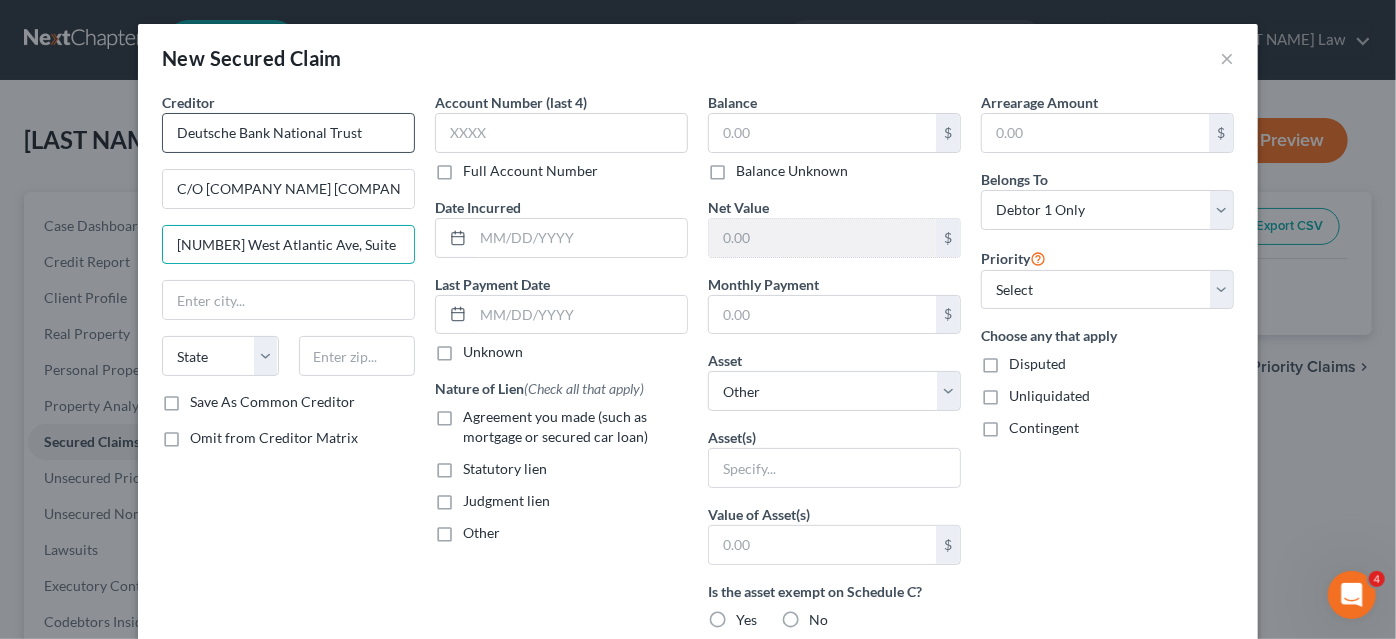 type on "[NUMBER] West Atlantic Ave, Suite [NUMBER]" 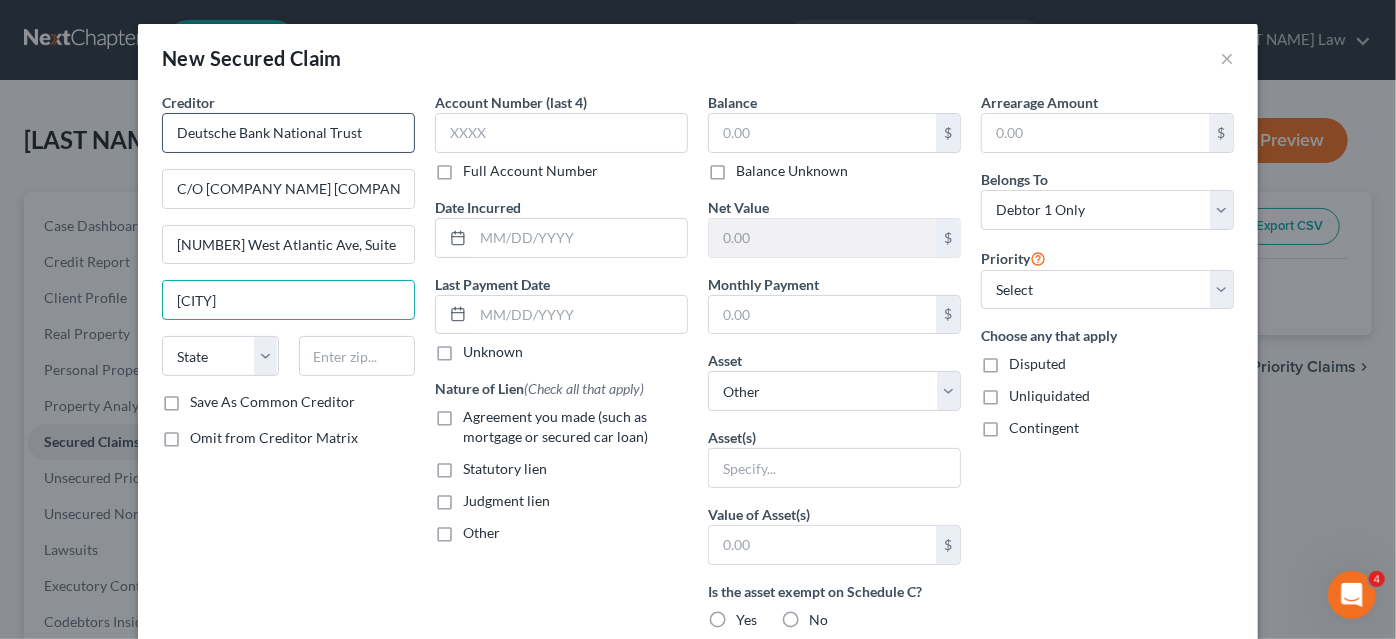 type on "[CITY]" 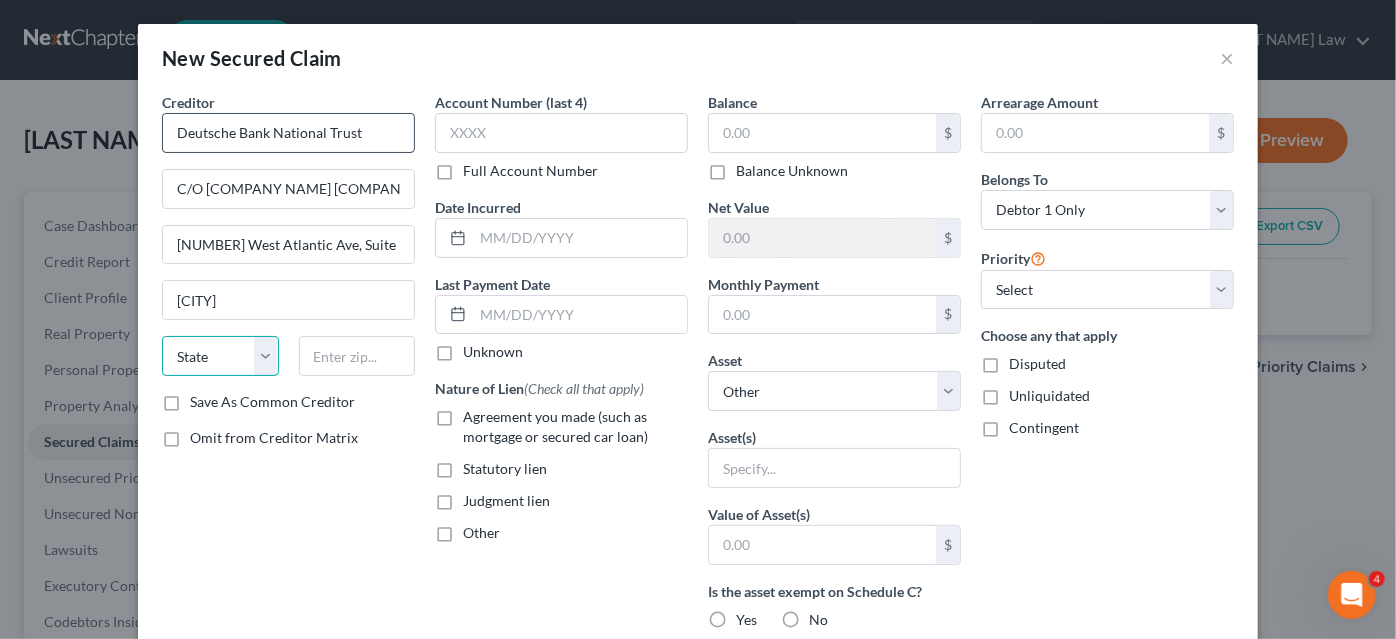 select on "9" 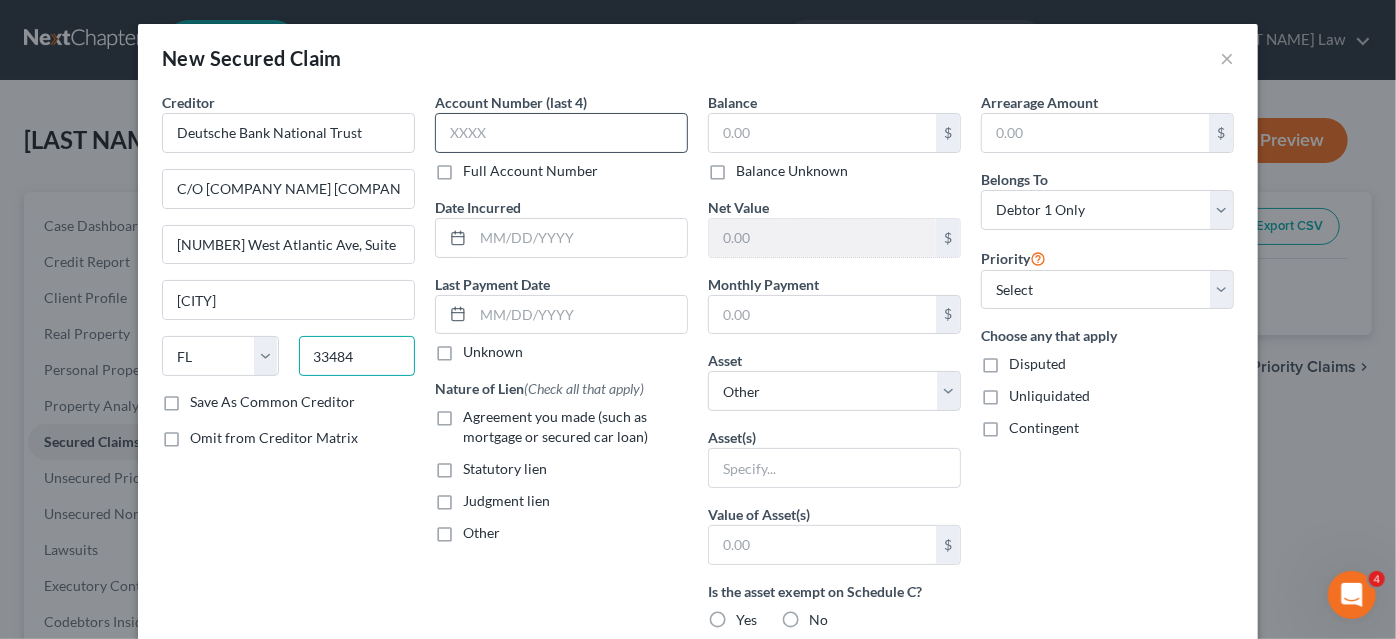 type on "33484" 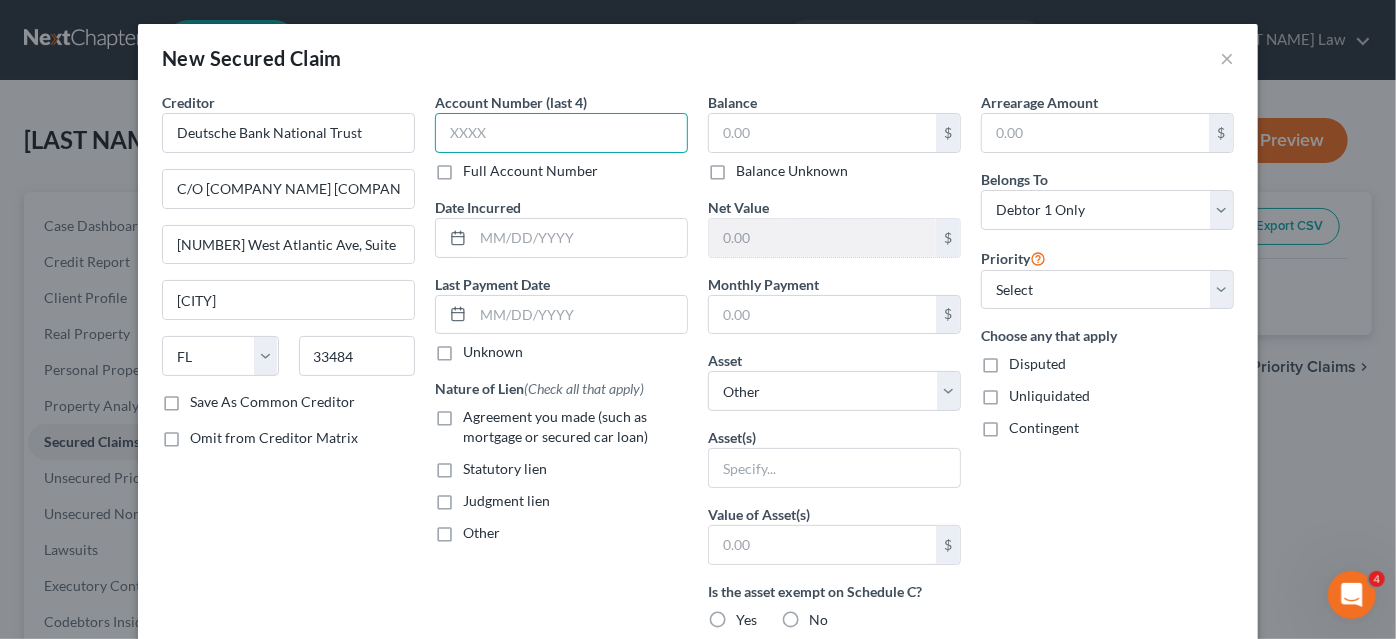 click at bounding box center (561, 133) 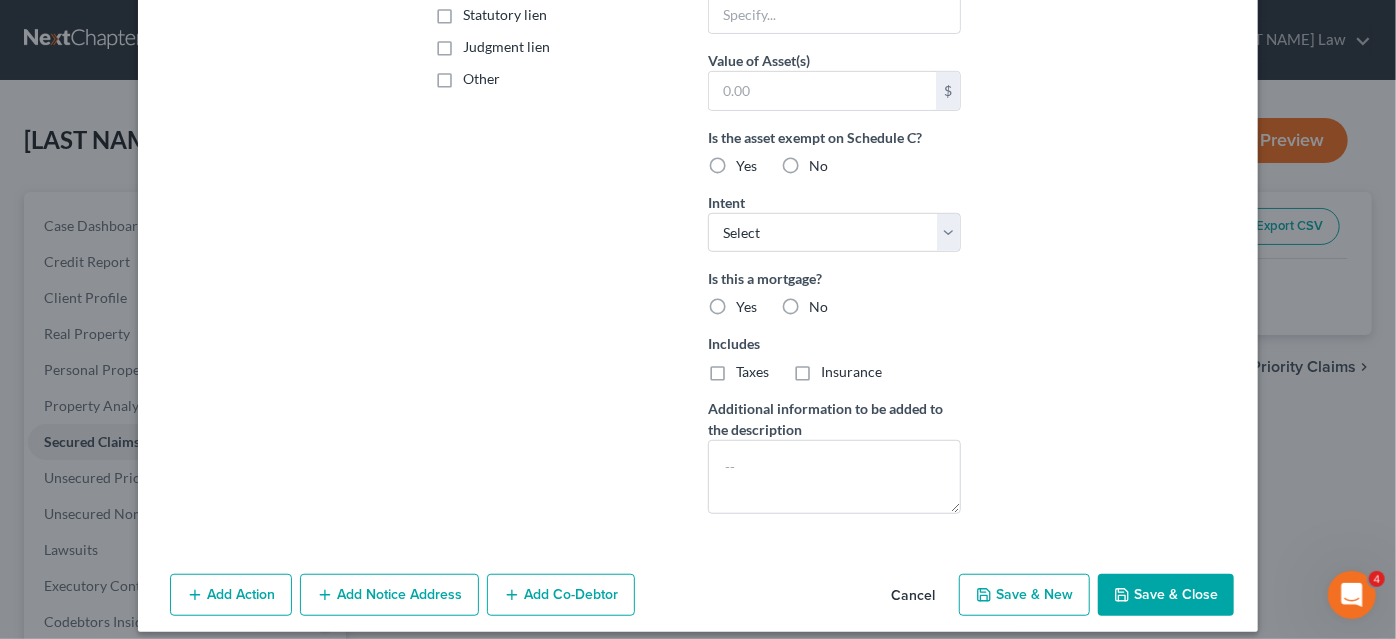 click 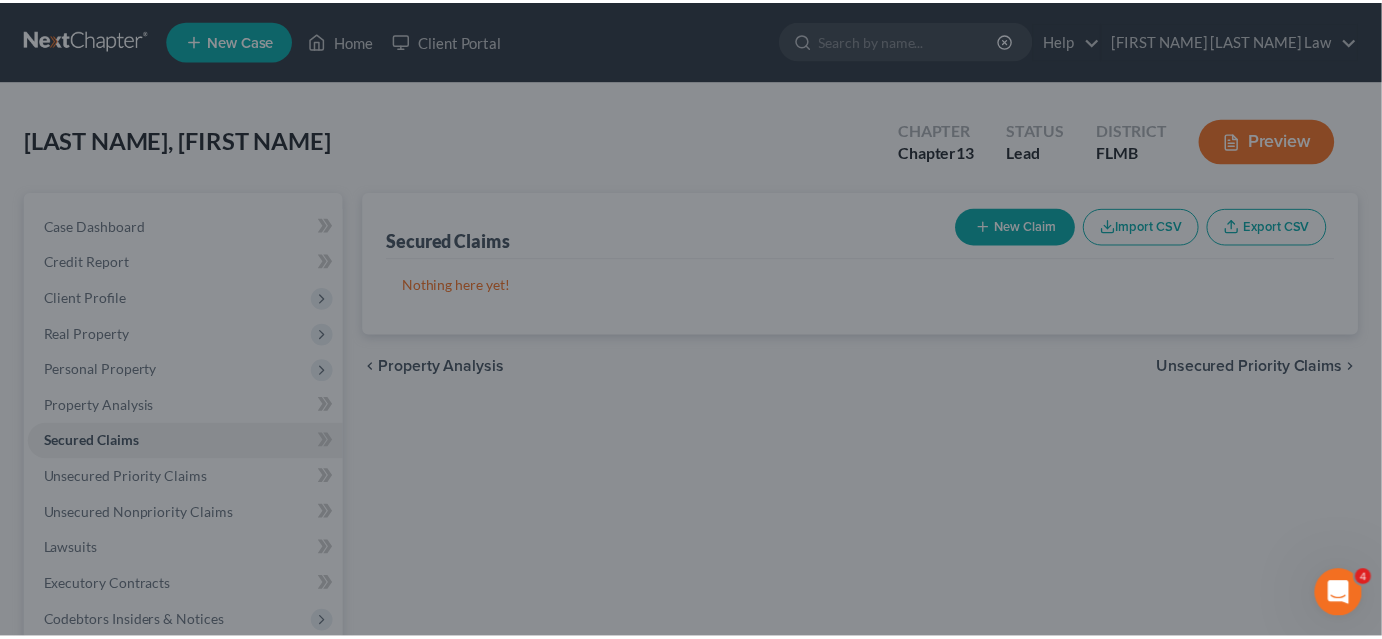scroll, scrollTop: 248, scrollLeft: 0, axis: vertical 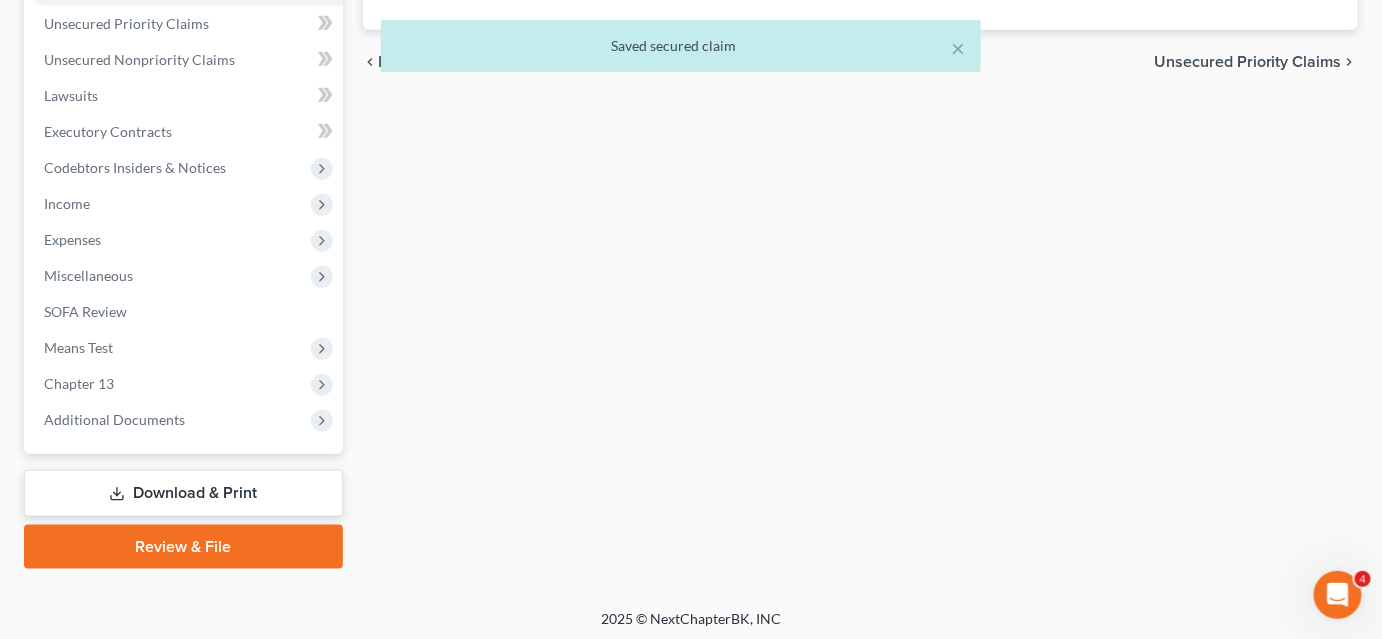 click on "Download & Print" at bounding box center [183, 493] 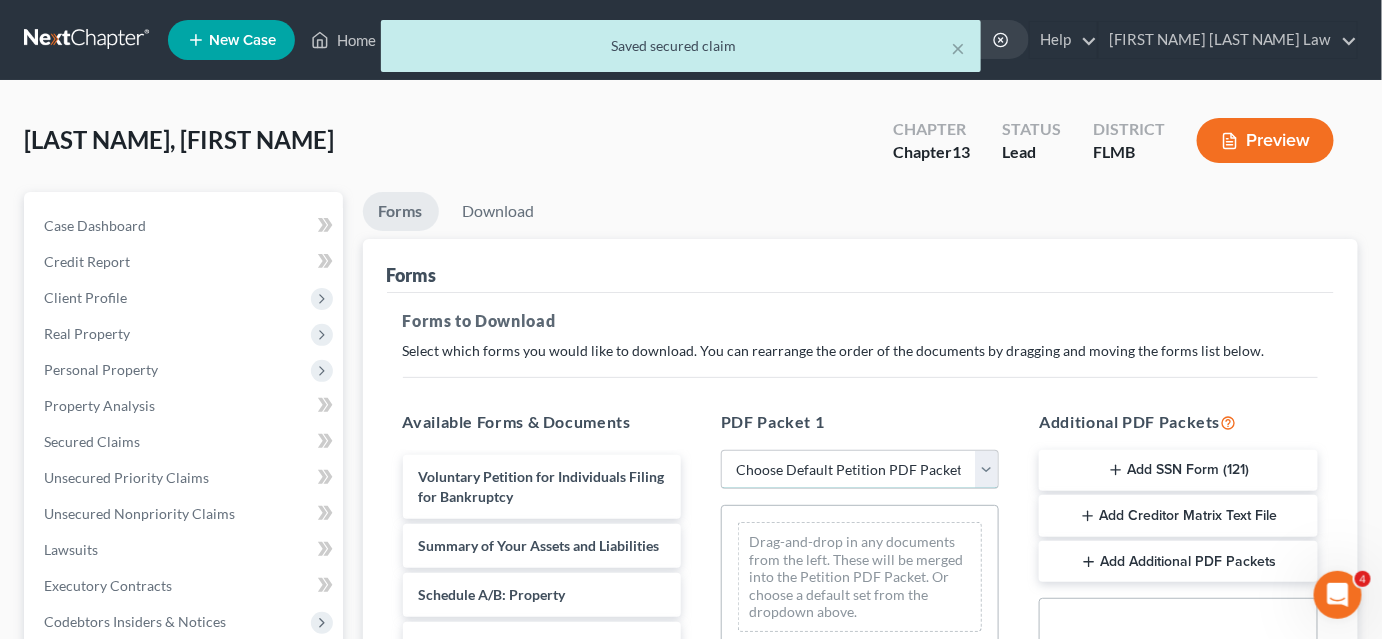 click on "Choose Default Petition PDF Packet Complete Bankruptcy Petition (all forms and schedules) Emergency Filing Forms (Petition and Creditor List Only) Amended Forms Signature Pages Only Supplemental Post Petition (Sch. I & J) Supplemental Post Petition (Sch. I) Supplemental Post Petition (Sch. J)" at bounding box center (860, 470) 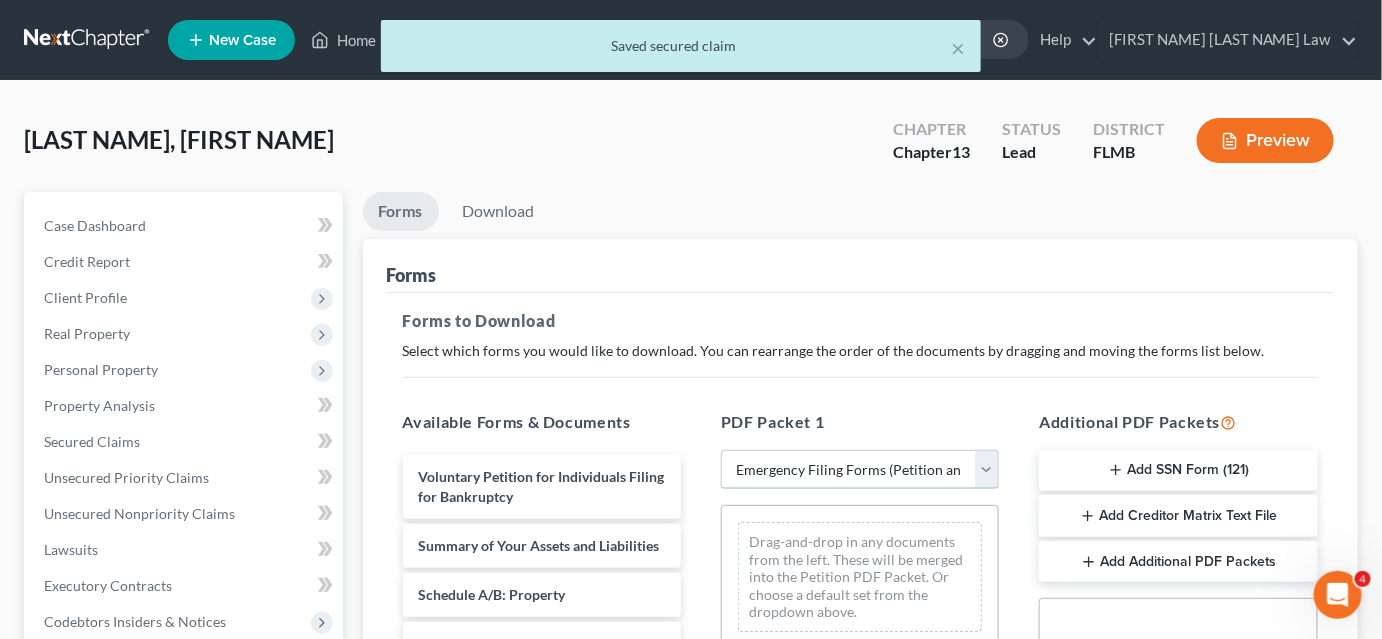 click on "Choose Default Petition PDF Packet Complete Bankruptcy Petition (all forms and schedules) Emergency Filing Forms (Petition and Creditor List Only) Amended Forms Signature Pages Only Supplemental Post Petition (Sch. I & J) Supplemental Post Petition (Sch. I) Supplemental Post Petition (Sch. J)" at bounding box center (860, 470) 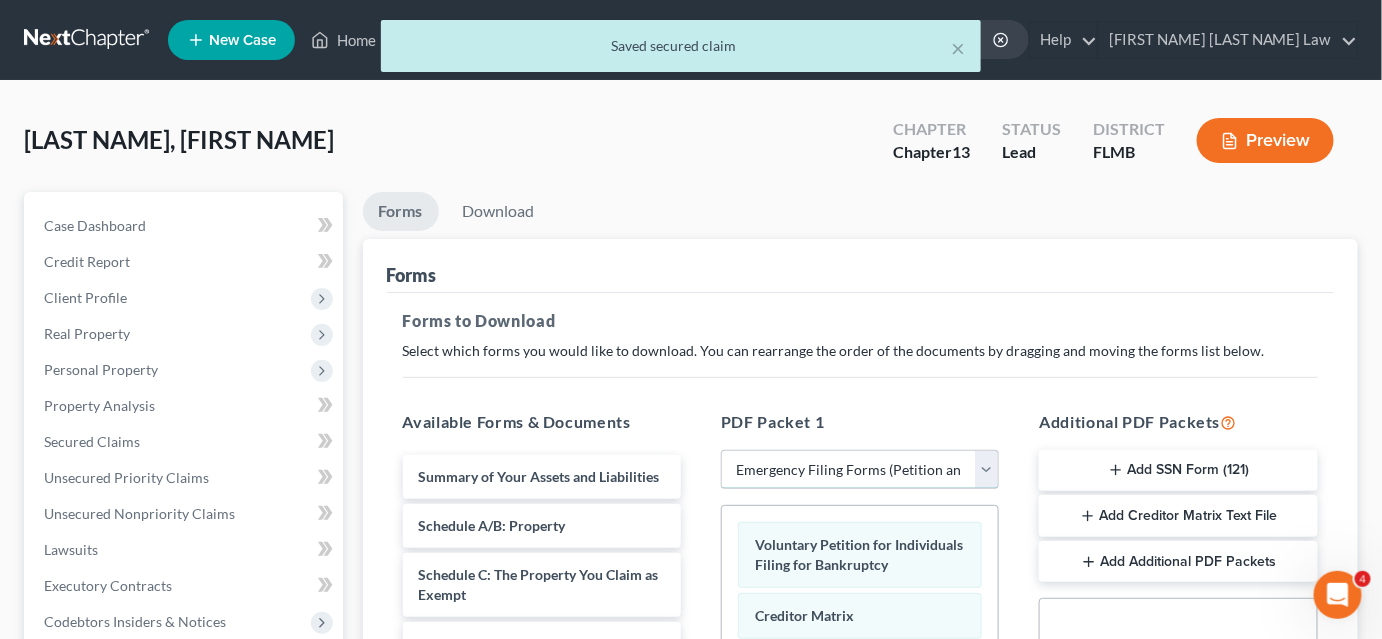 scroll, scrollTop: 363, scrollLeft: 0, axis: vertical 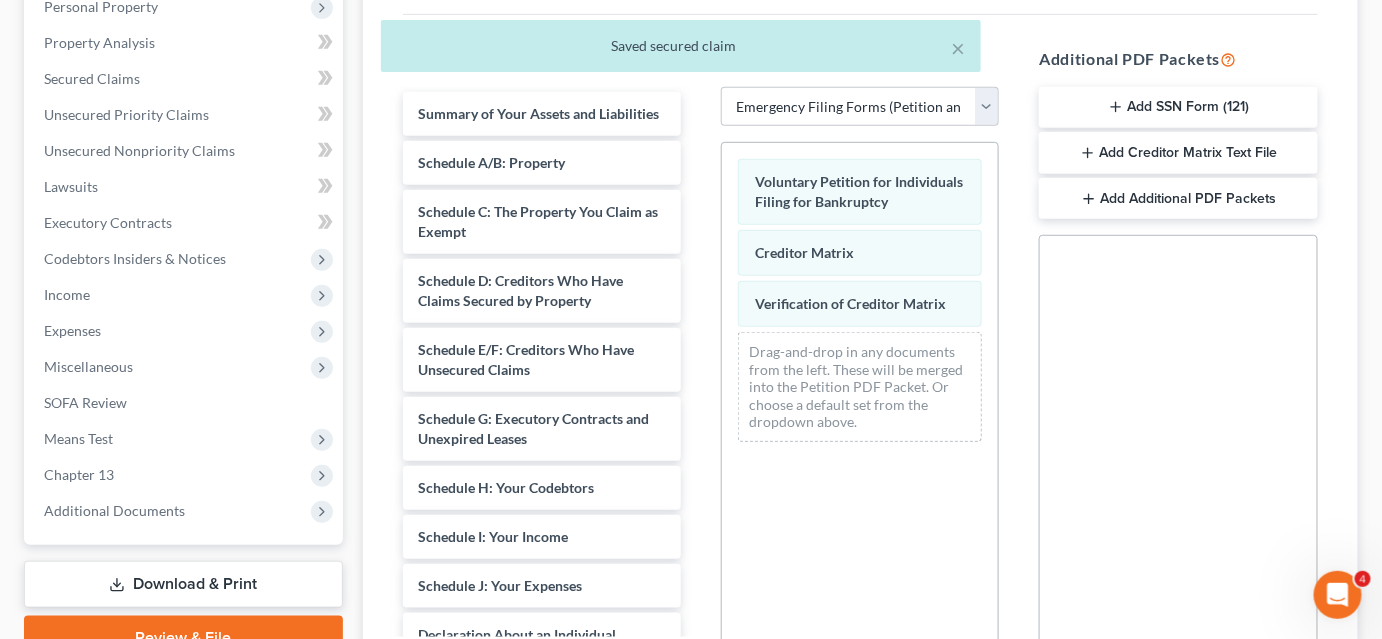 click on "Add SSN Form (121)" at bounding box center [1178, 108] 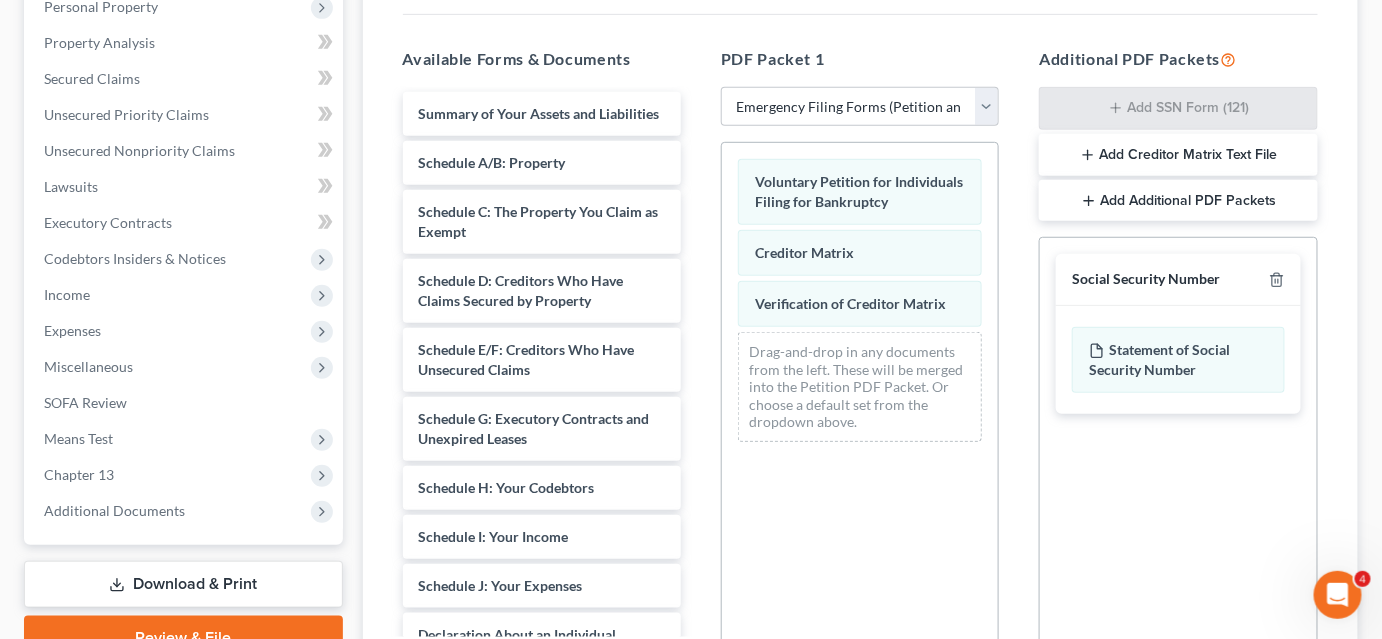 click on "Add Creditor Matrix Text File" at bounding box center [1178, 155] 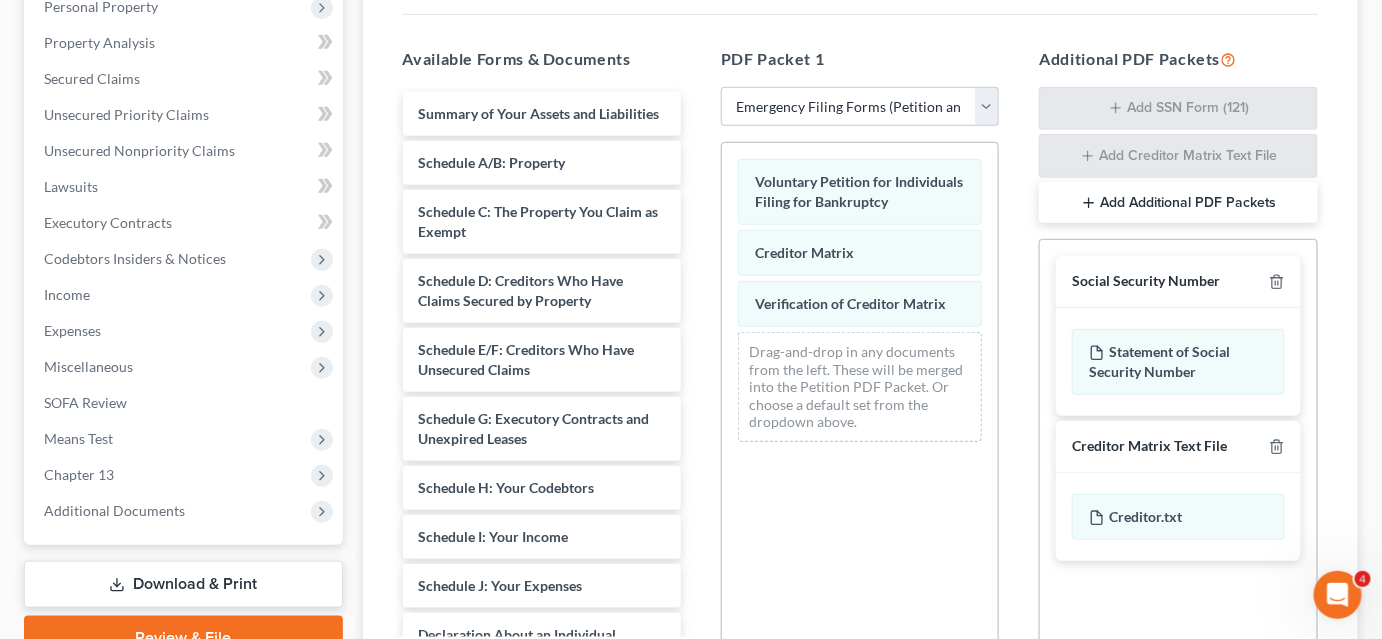 scroll, scrollTop: 595, scrollLeft: 0, axis: vertical 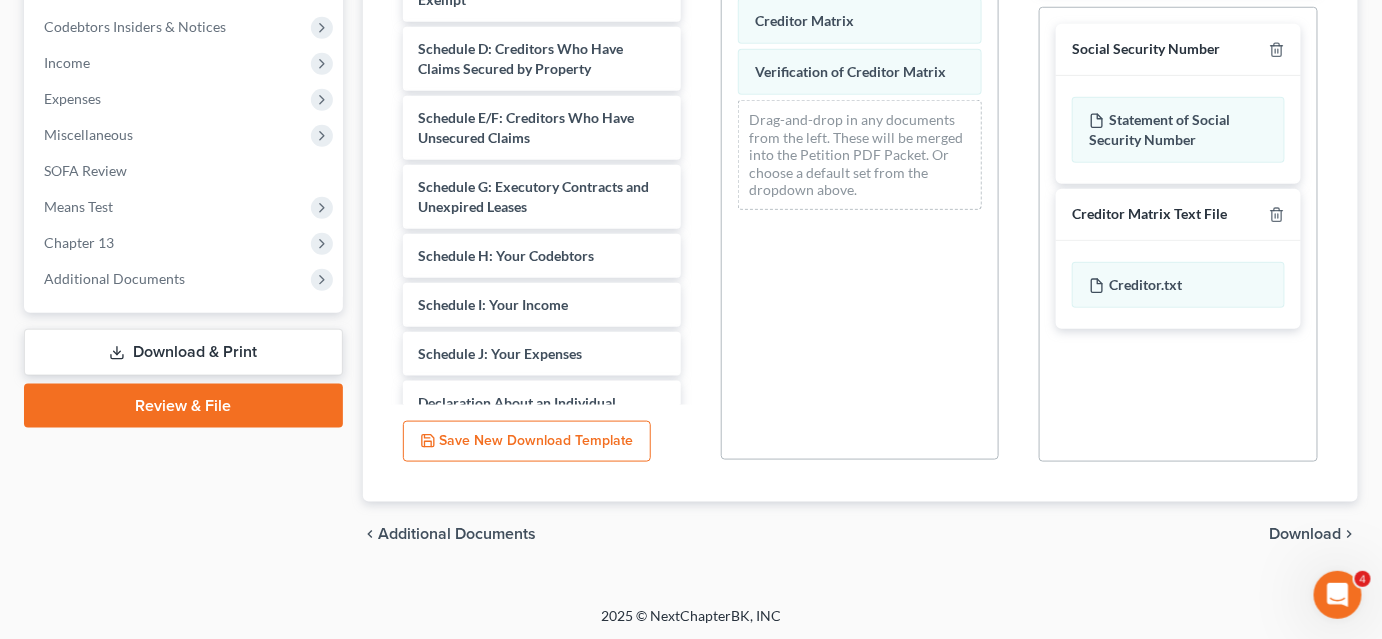 click on "Download" at bounding box center (1306, 534) 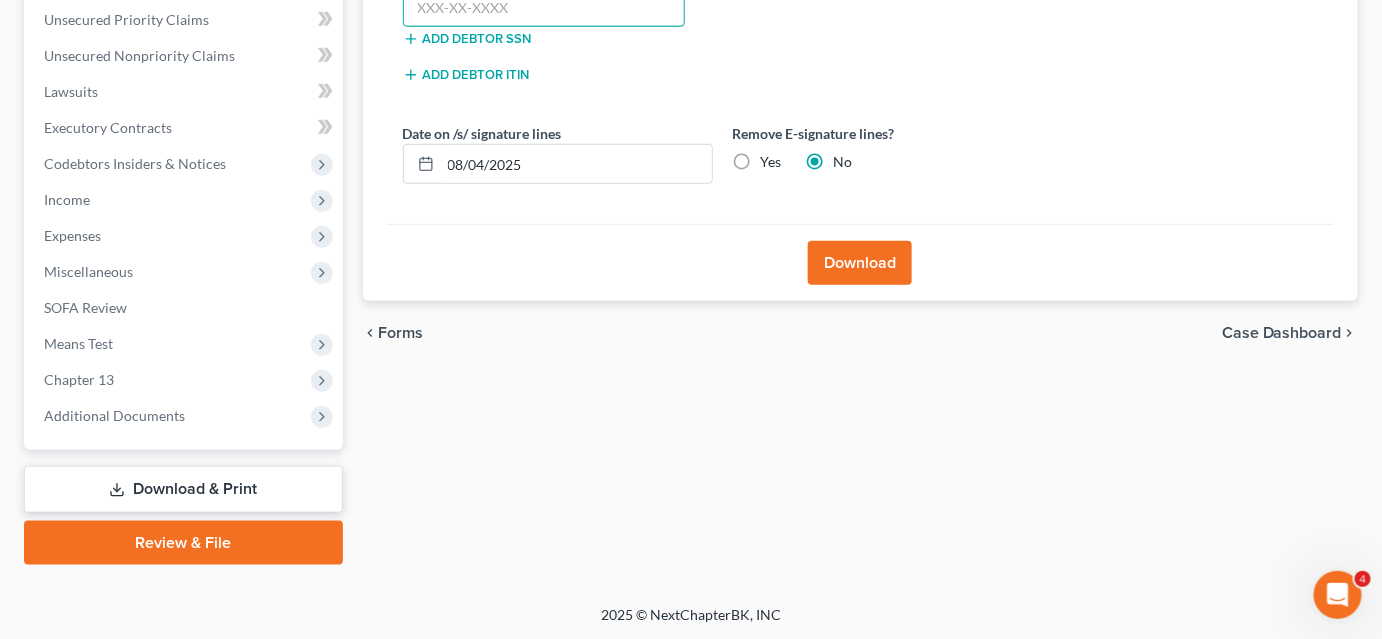 click at bounding box center (544, 8) 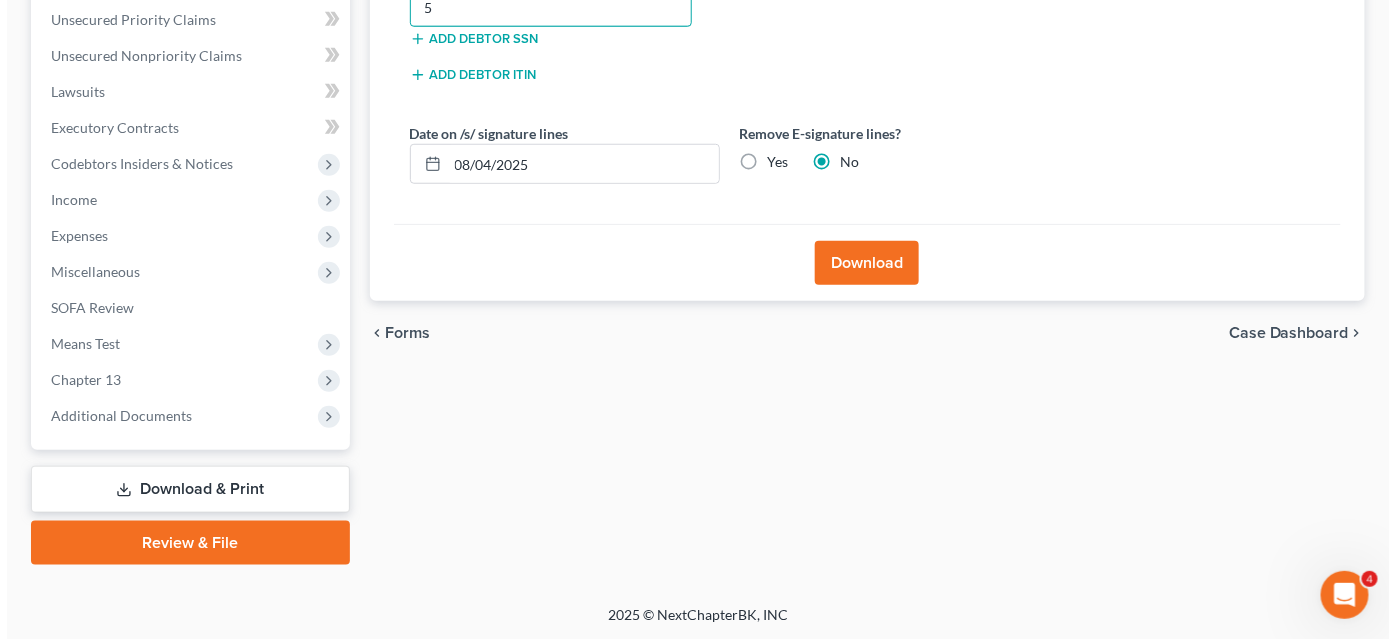 scroll, scrollTop: 454, scrollLeft: 0, axis: vertical 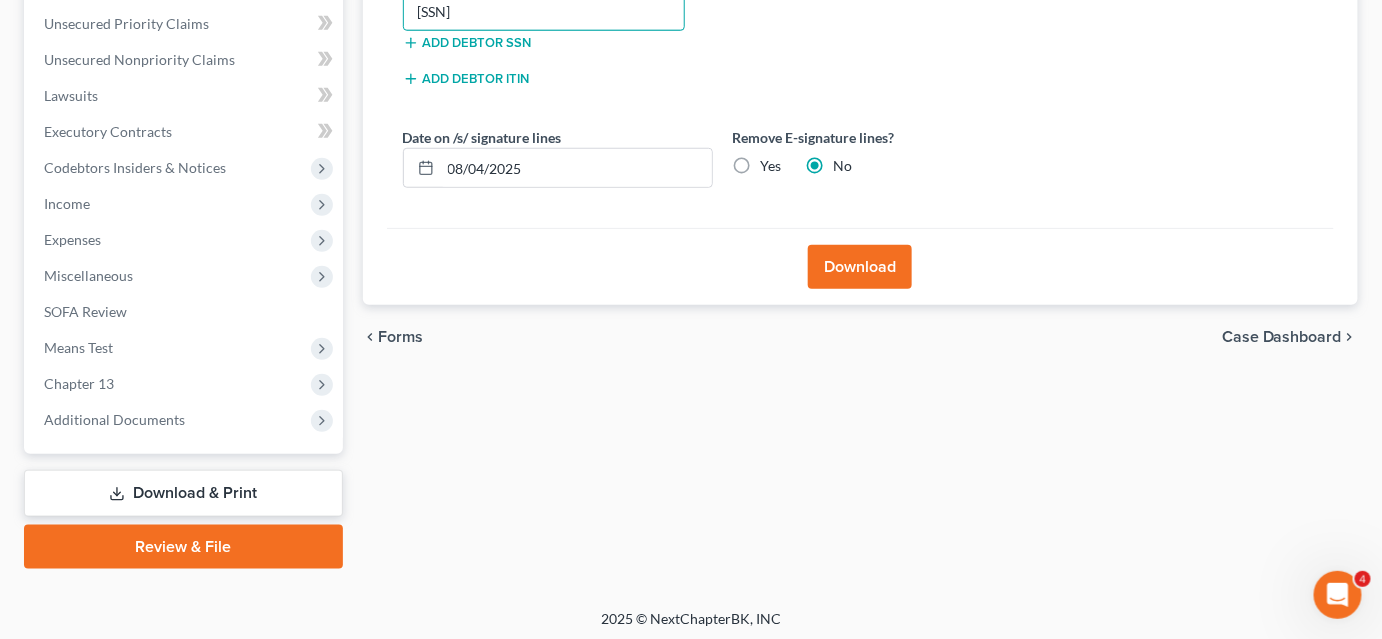 type on "[SSN]" 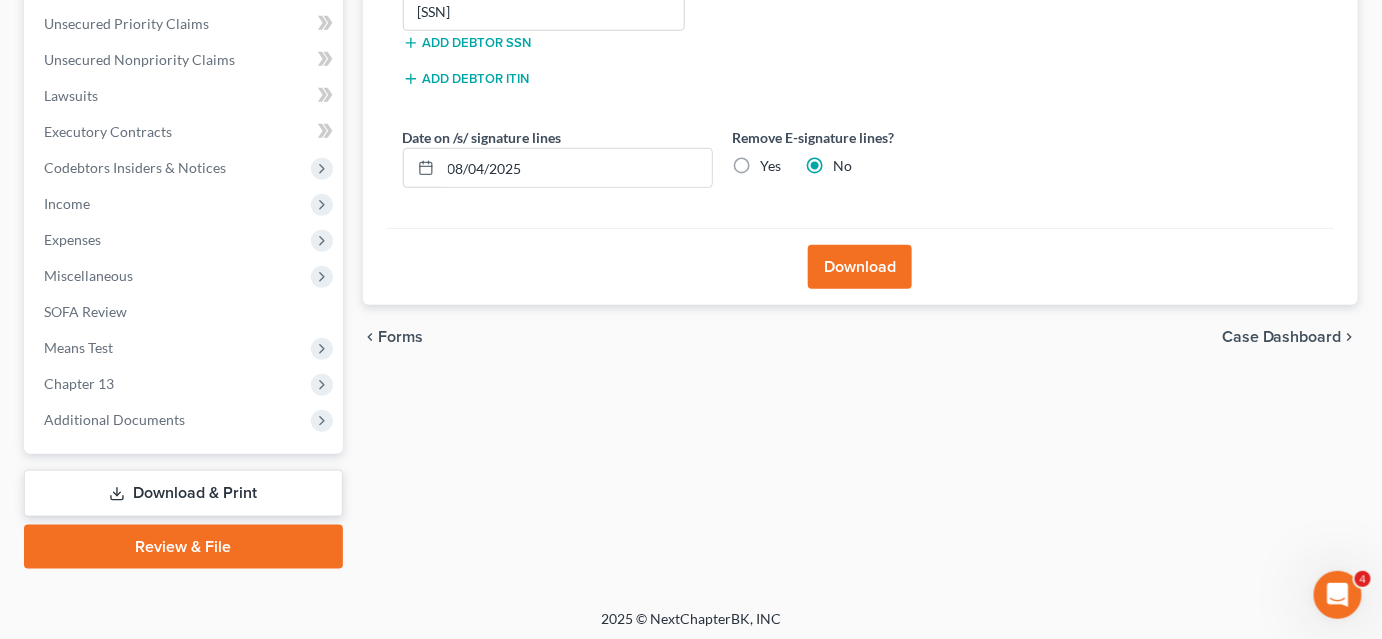 click on "Download" at bounding box center (860, 267) 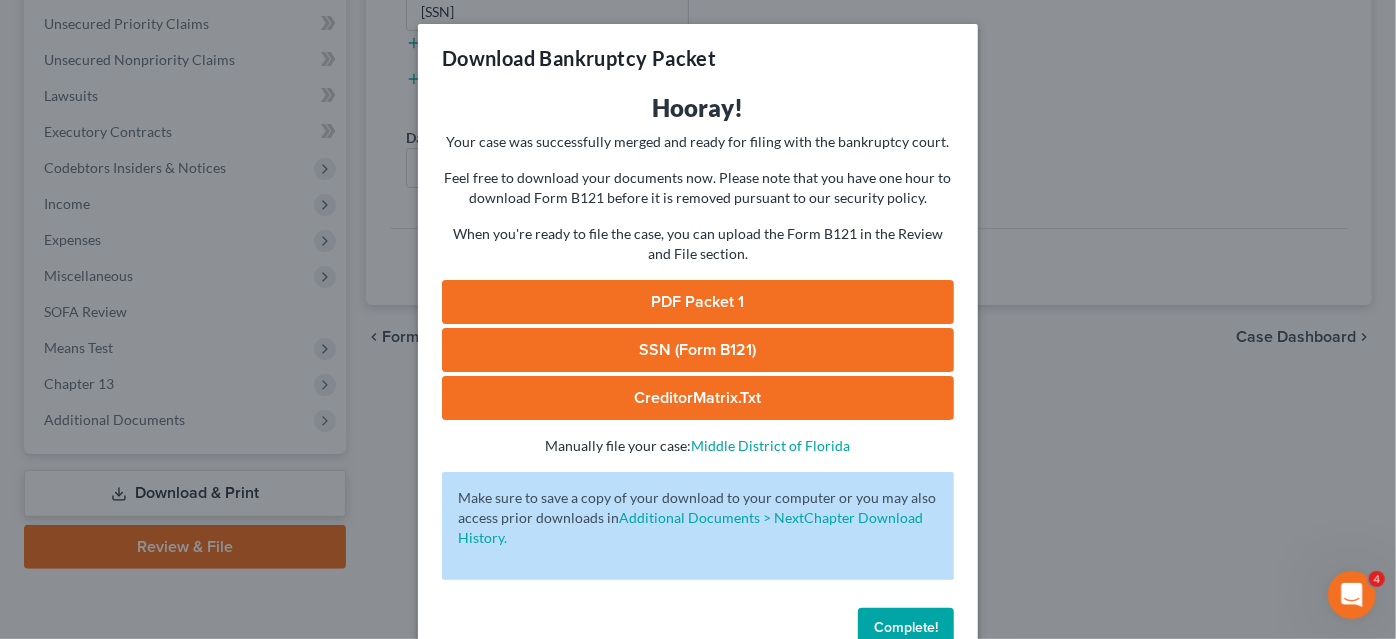 click on "PDF Packet 1" at bounding box center [698, 302] 